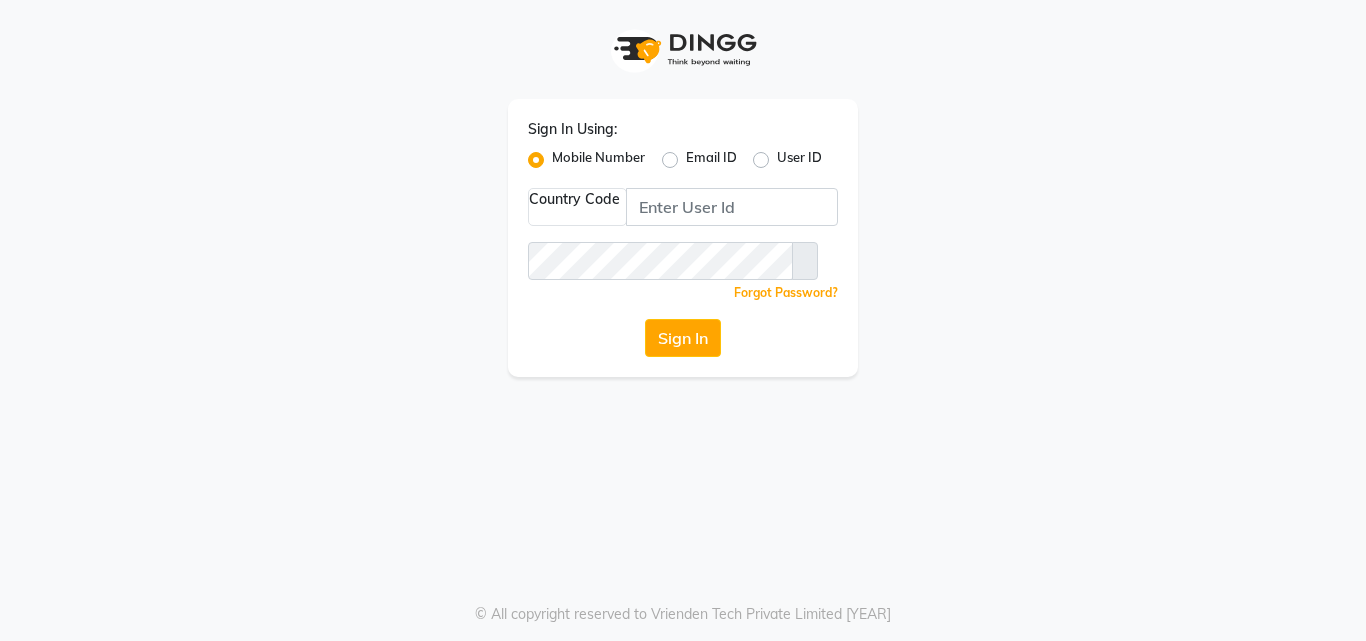 scroll, scrollTop: 0, scrollLeft: 0, axis: both 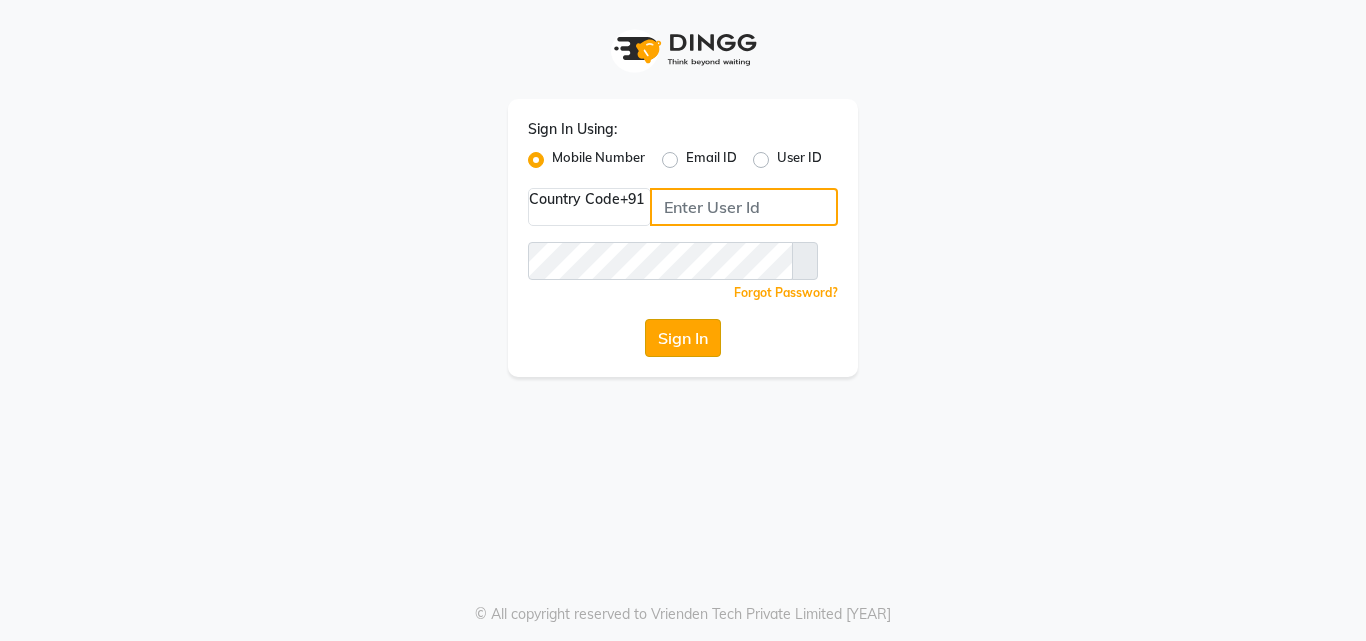 type on "[PHONE]" 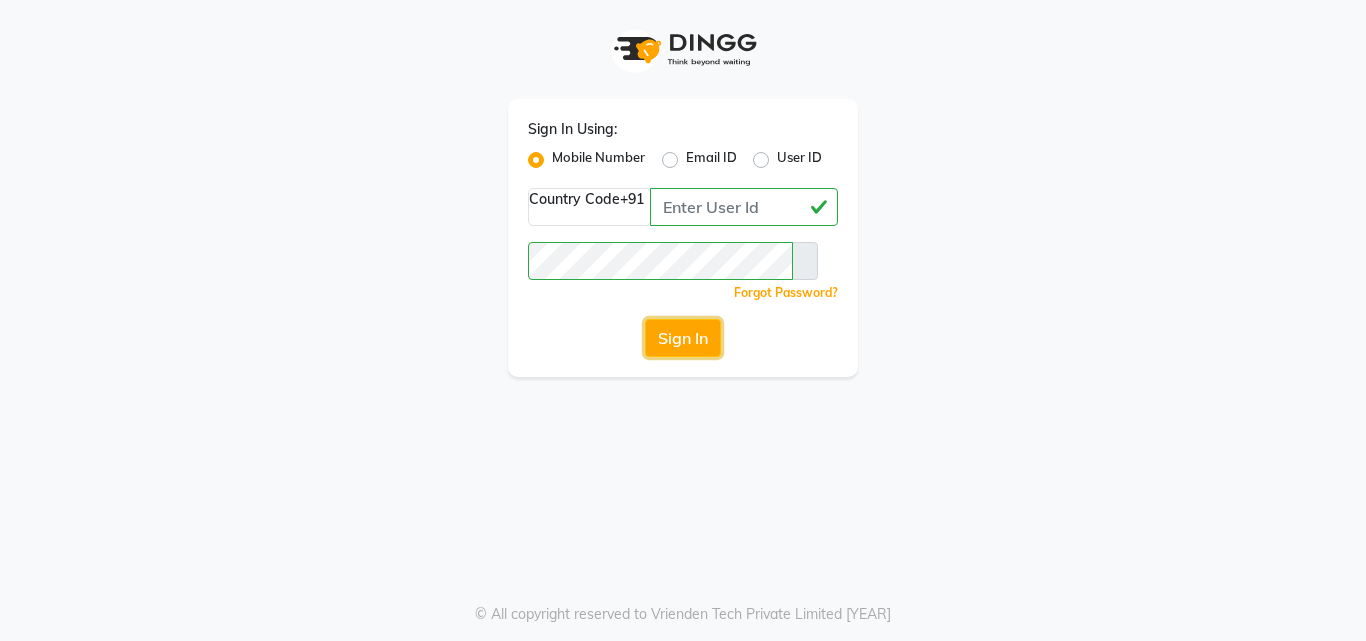click on "Sign In" at bounding box center [683, 338] 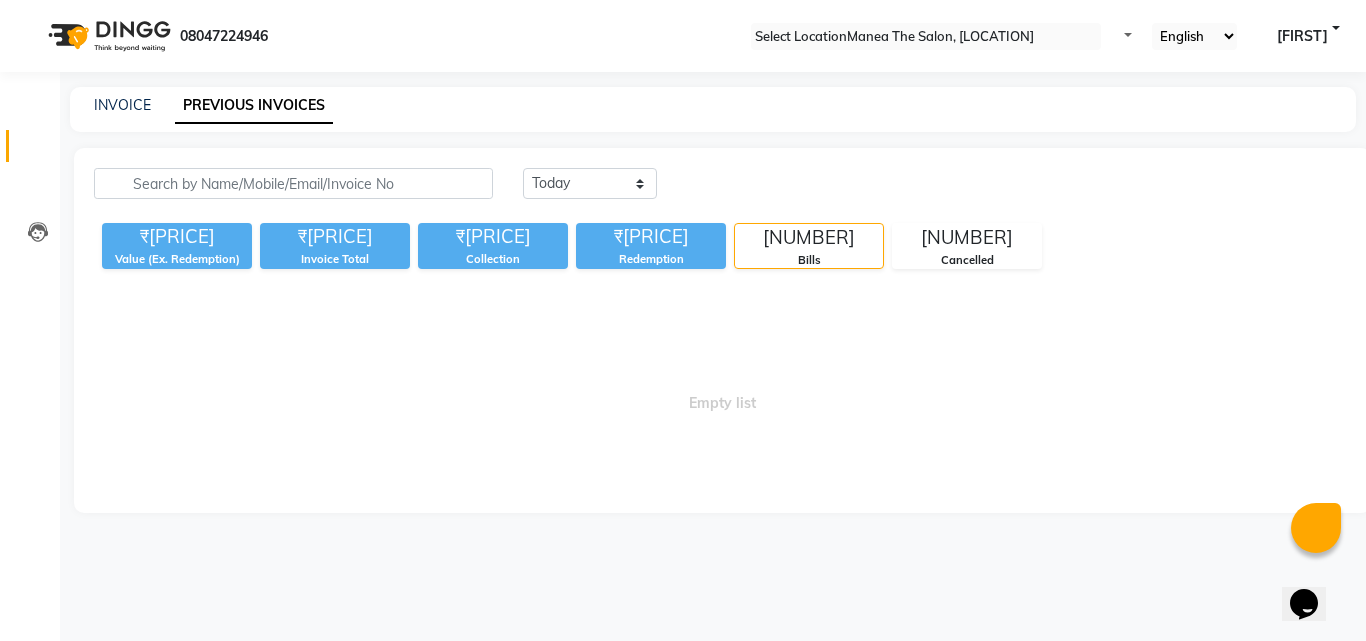 scroll, scrollTop: 0, scrollLeft: 0, axis: both 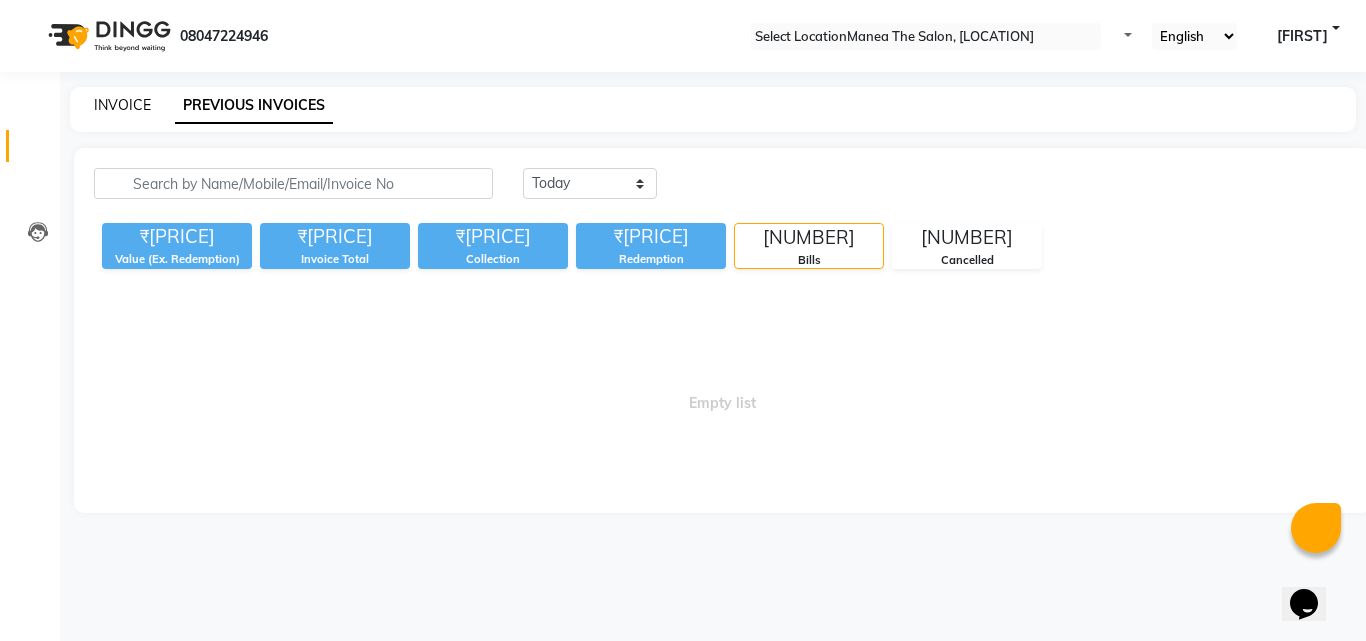 click on "INVOICE" at bounding box center [122, 105] 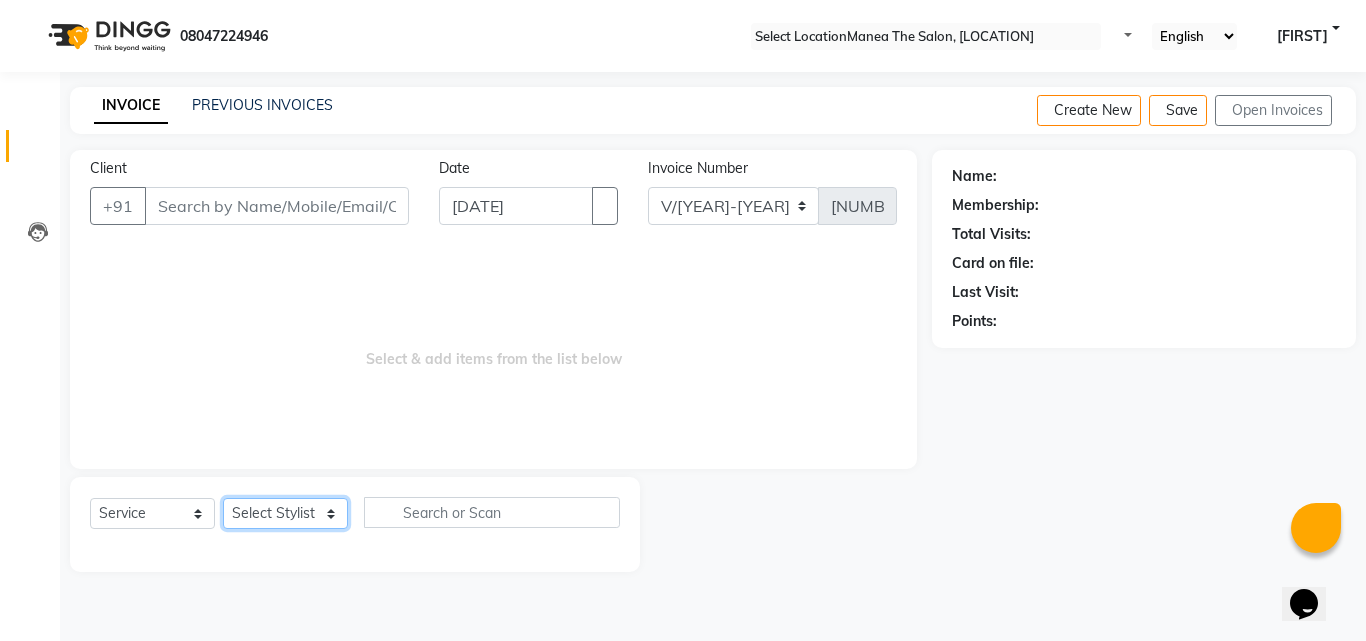 click on "Select Stylist [FIRST] [FIRST] [FIRST] Manager [FIRST] [FIRST] [FIRST] [FIRST] [FIRST]" at bounding box center (285, 513) 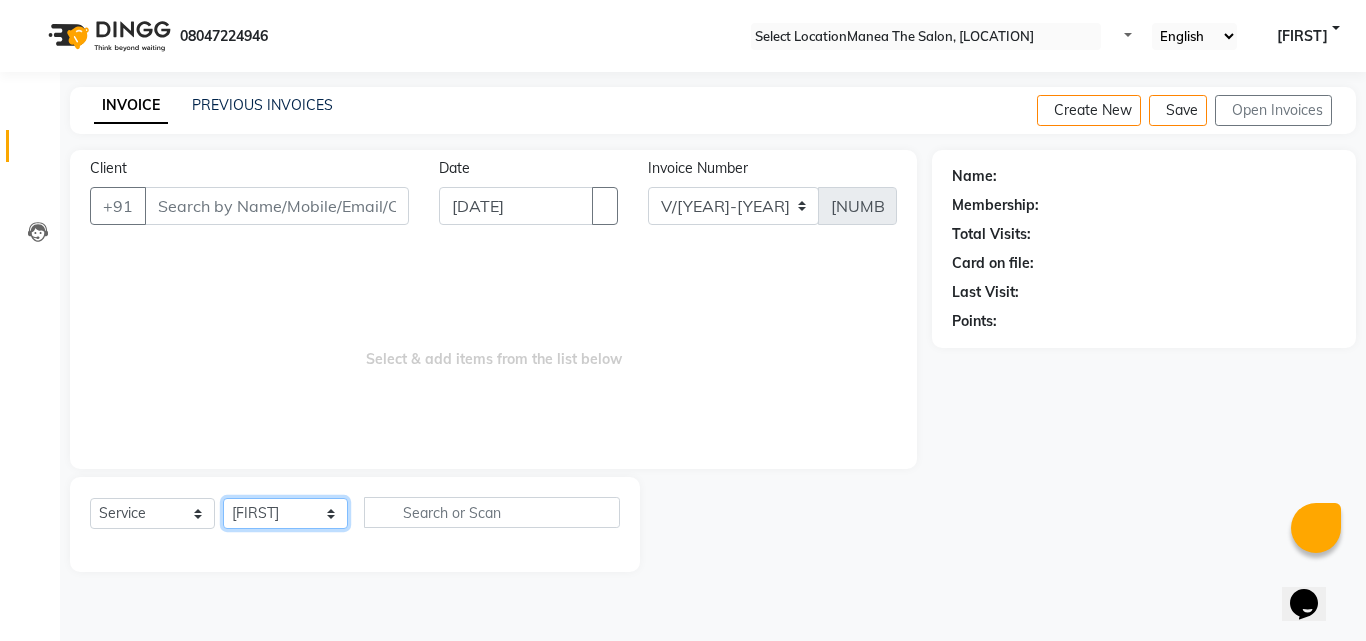 click on "Select Stylist [FIRST] [FIRST] [FIRST] Manager [FIRST] [FIRST] [FIRST] [FIRST] [FIRST]" at bounding box center (285, 513) 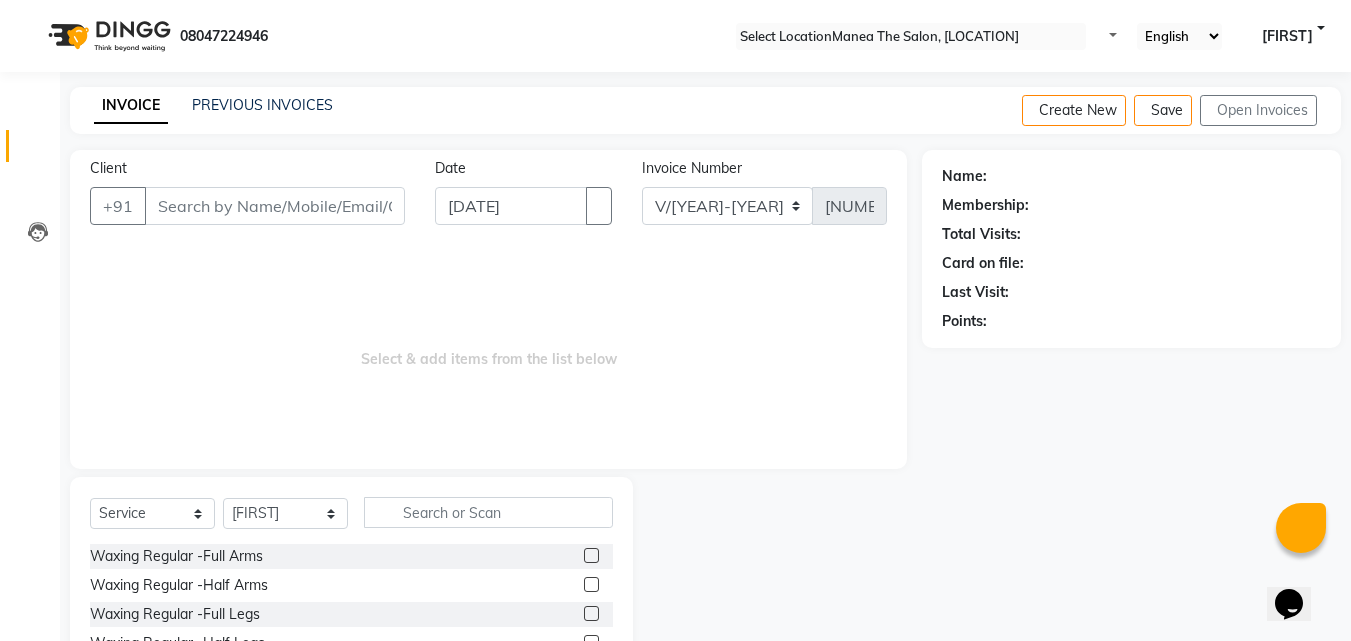 click on "Select  Service  Product  Membership  Package Voucher Prepaid Gift Card  Select Stylist [FIRST] [FIRST] [FIRST] Manager [FIRST] [FIRST] [FIRST] [FIRST] [FIRST]" at bounding box center [351, 520] 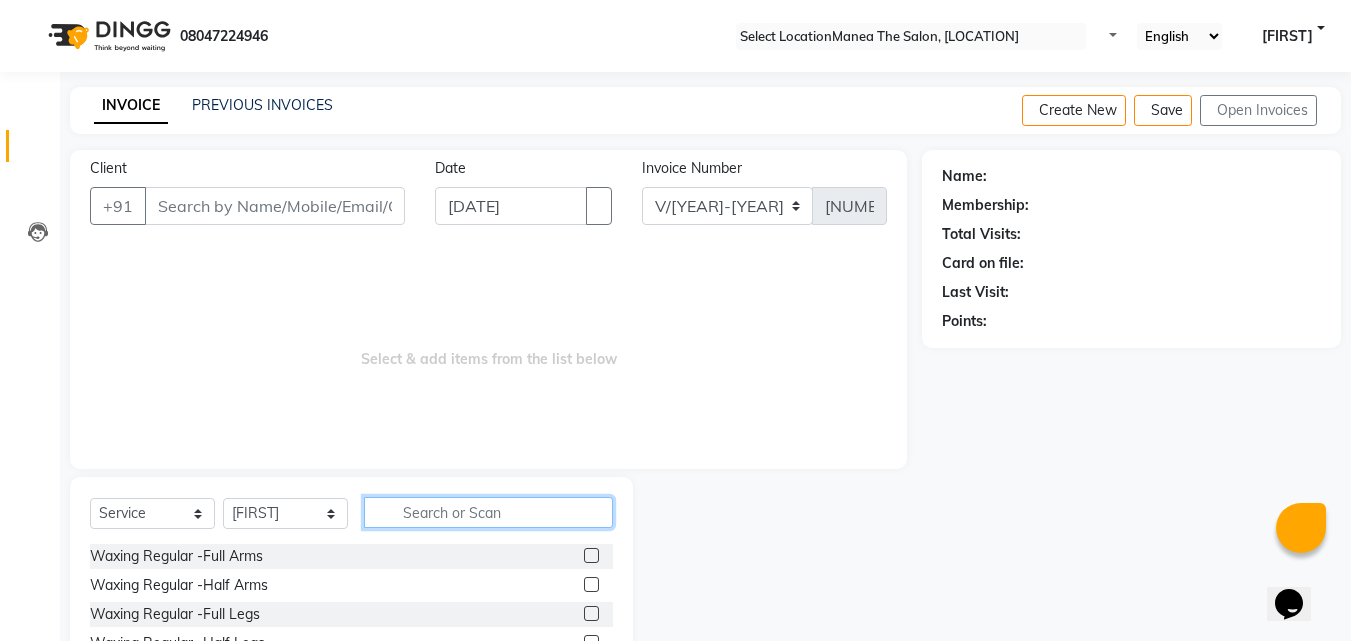 click at bounding box center (488, 512) 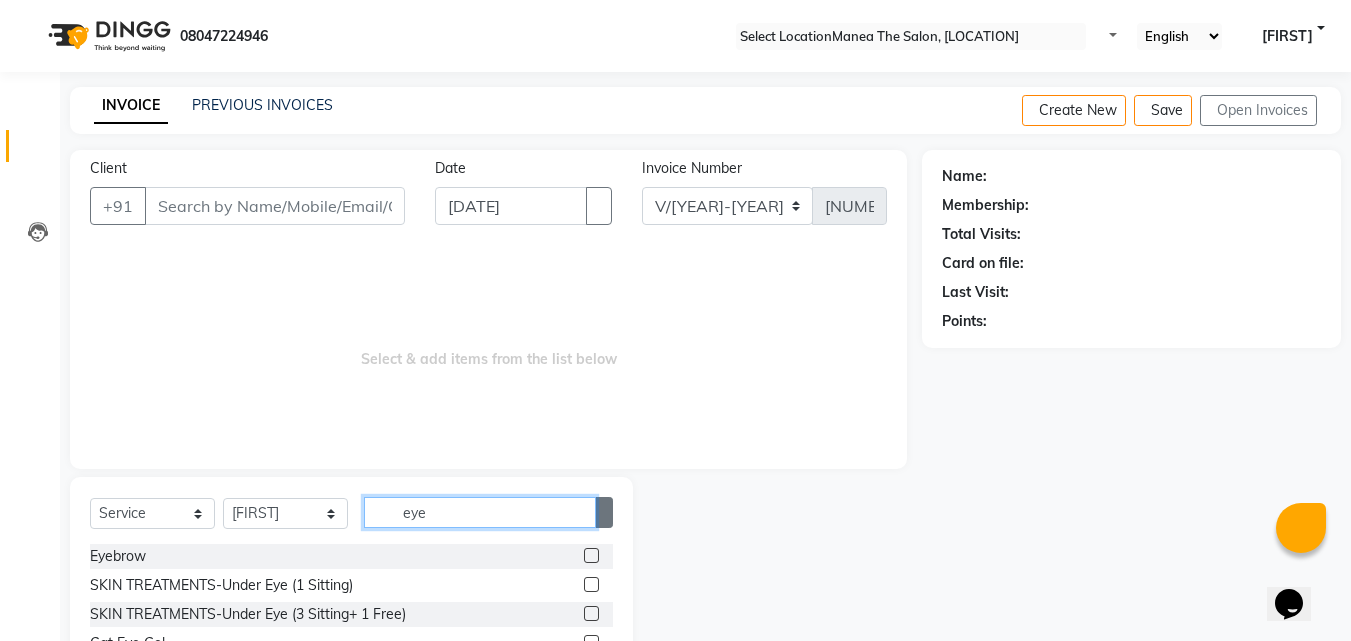 type on "eye" 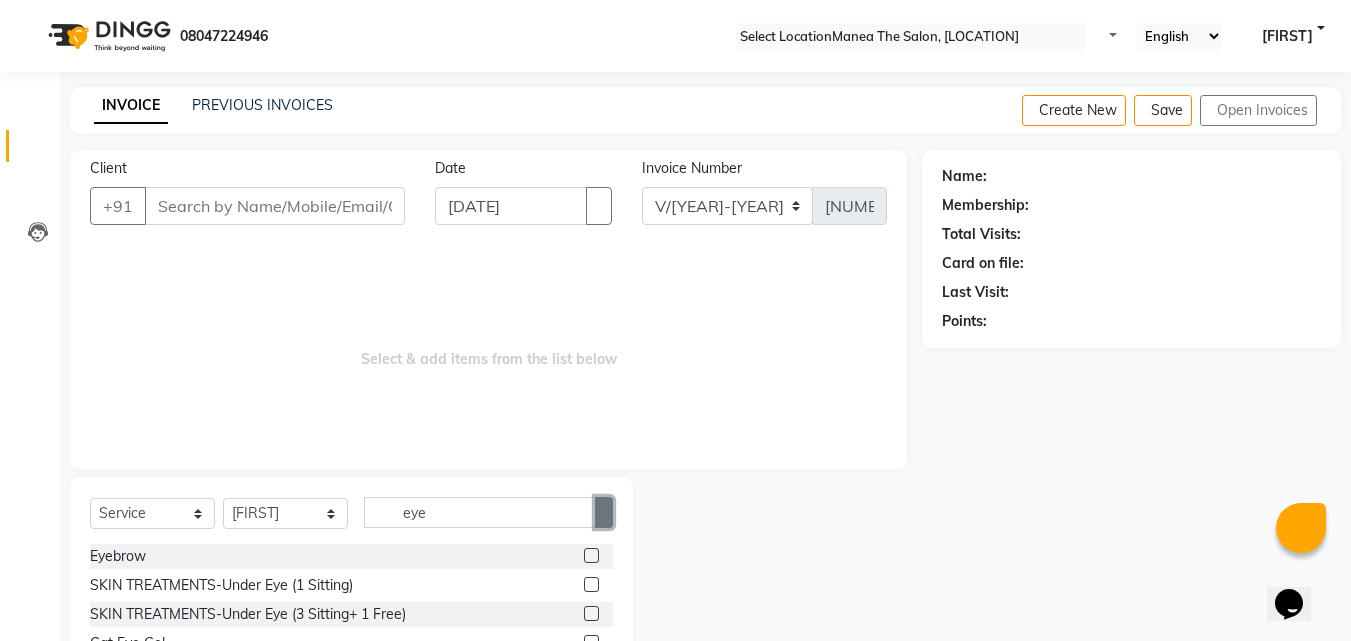 click at bounding box center [604, 512] 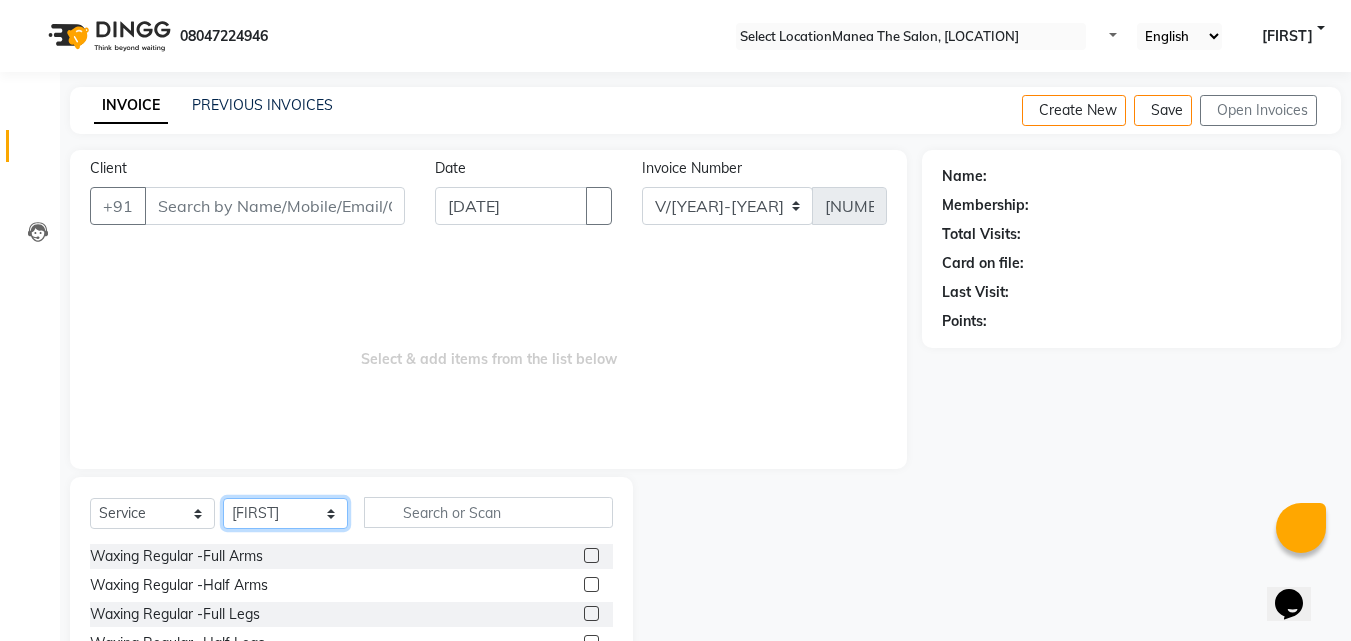 click on "Select Stylist [FIRST] [FIRST] [FIRST] Manager [FIRST] [FIRST] [FIRST] [FIRST] [FIRST]" at bounding box center [285, 513] 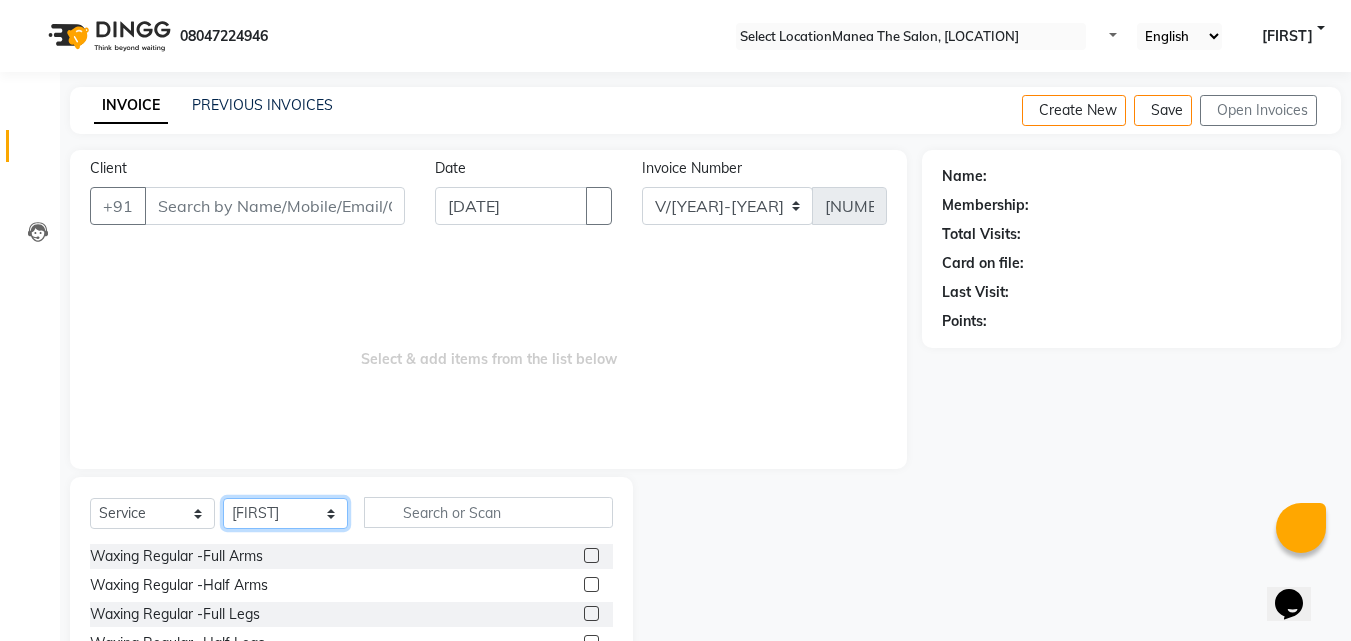 select 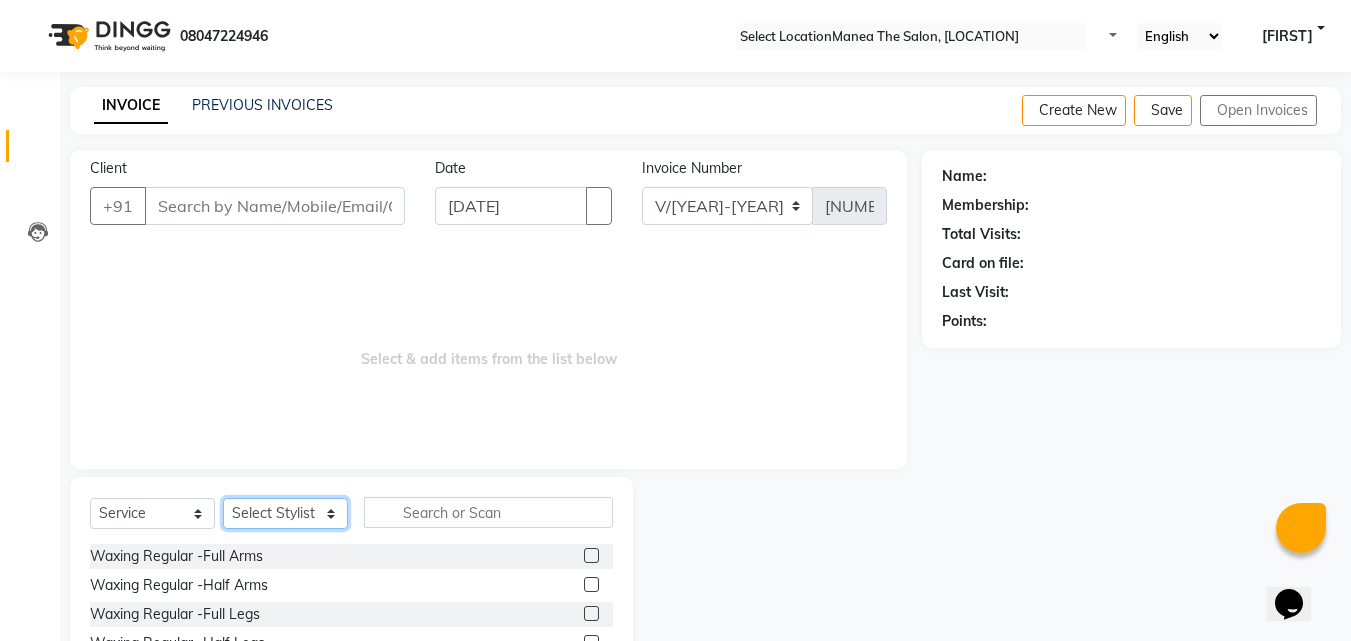 click on "Select Stylist [FIRST] [FIRST] [FIRST] Manager [FIRST] [FIRST] [FIRST] [FIRST] [FIRST]" at bounding box center [285, 513] 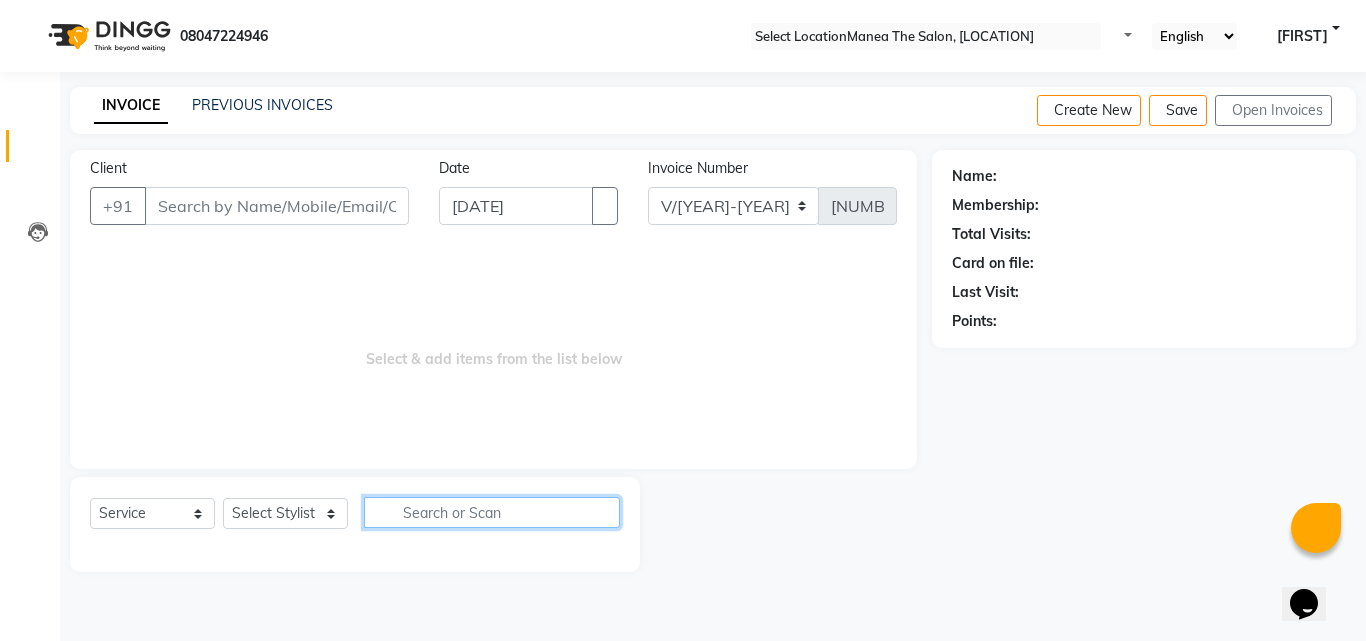 click at bounding box center (492, 512) 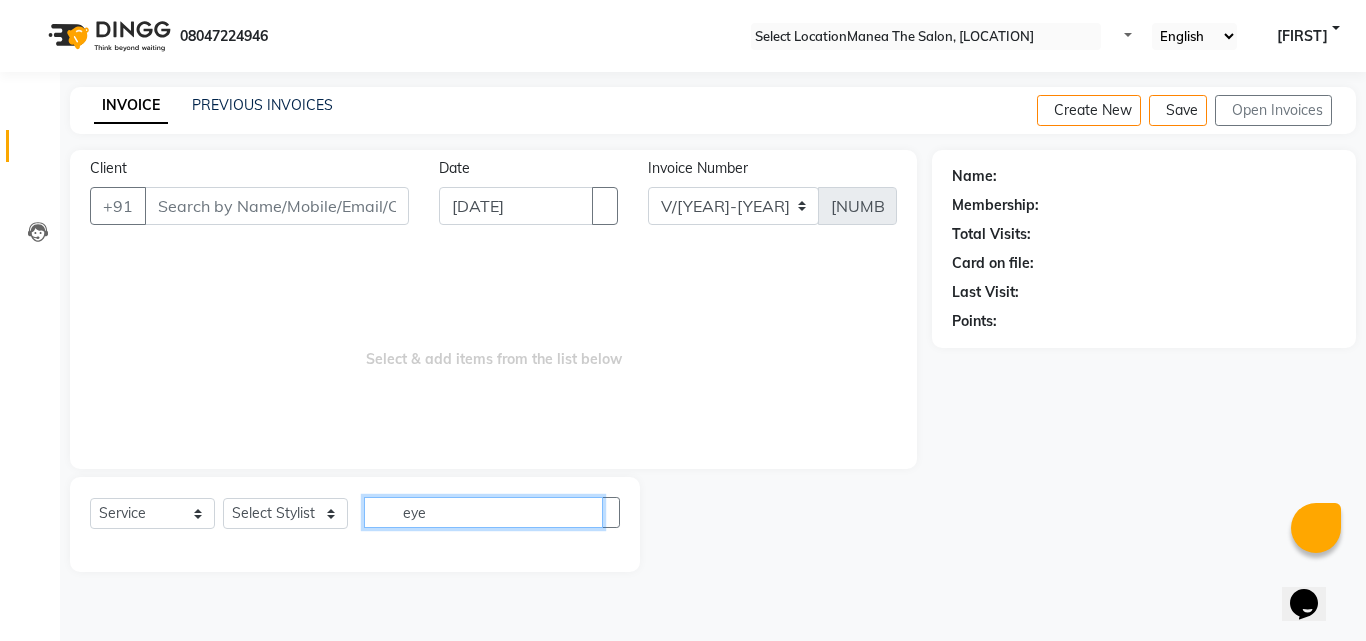 type on "eye" 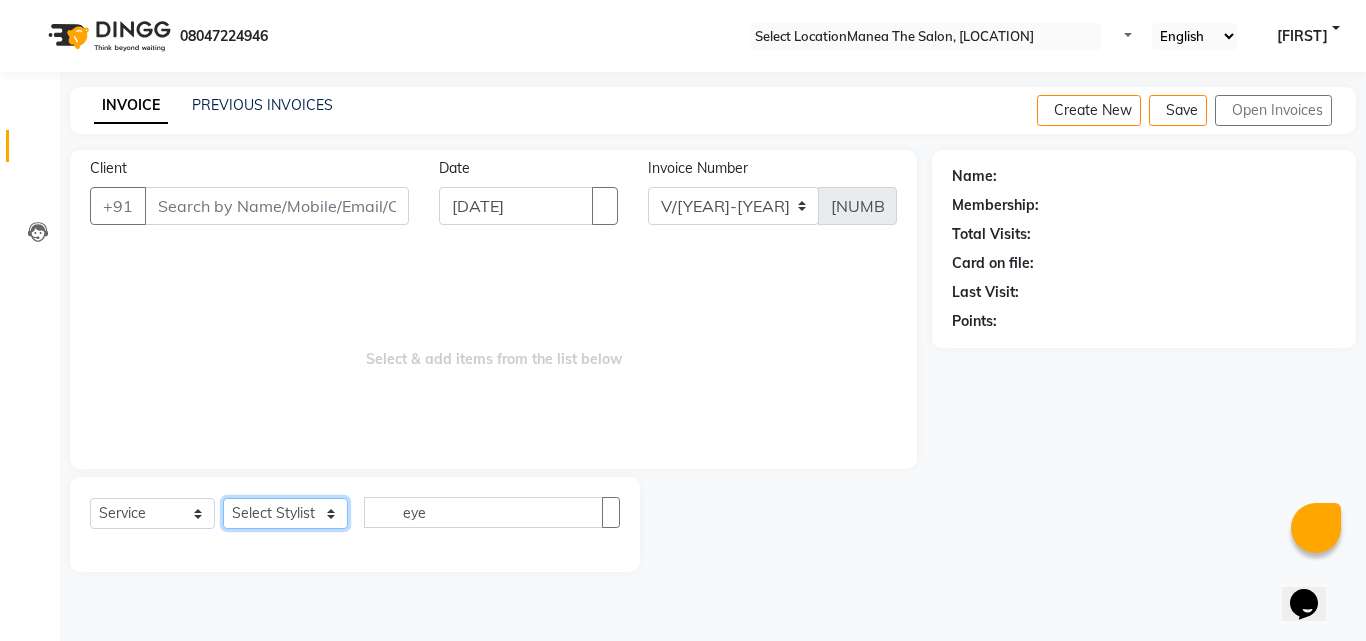 click on "Select Stylist [FIRST] [FIRST] [FIRST] Manager [FIRST] [FIRST] [FIRST] [FIRST] [FIRST]" at bounding box center [285, 513] 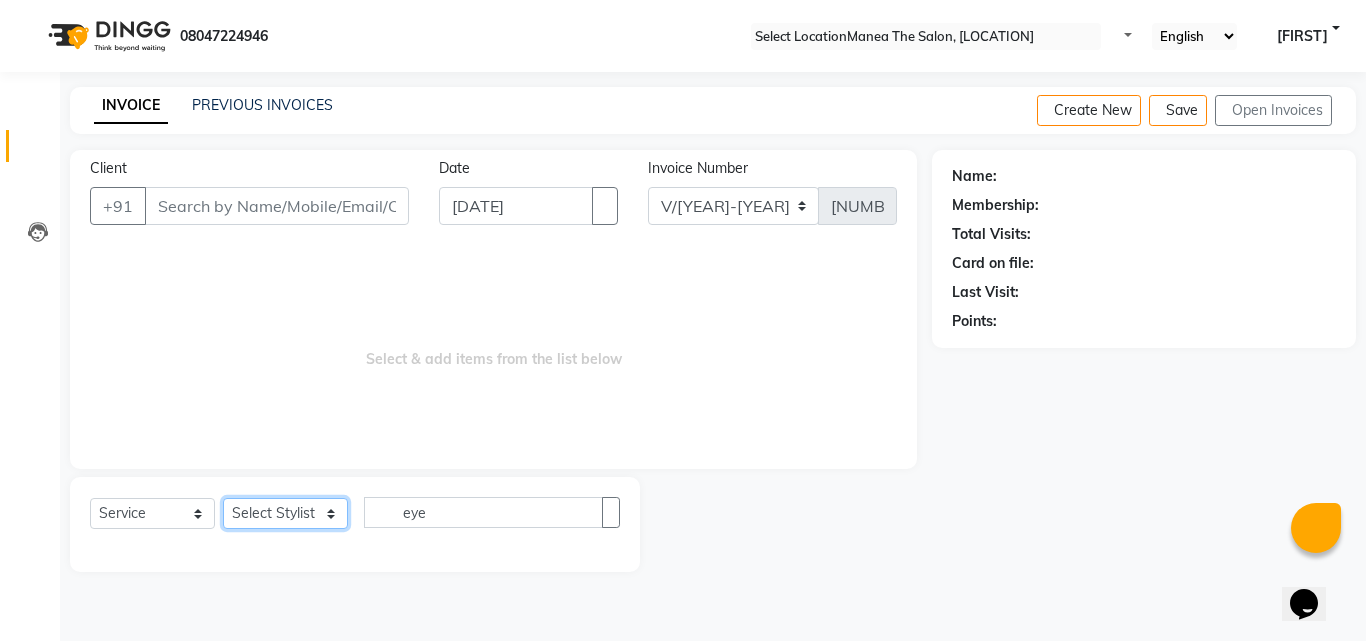 select on "37527" 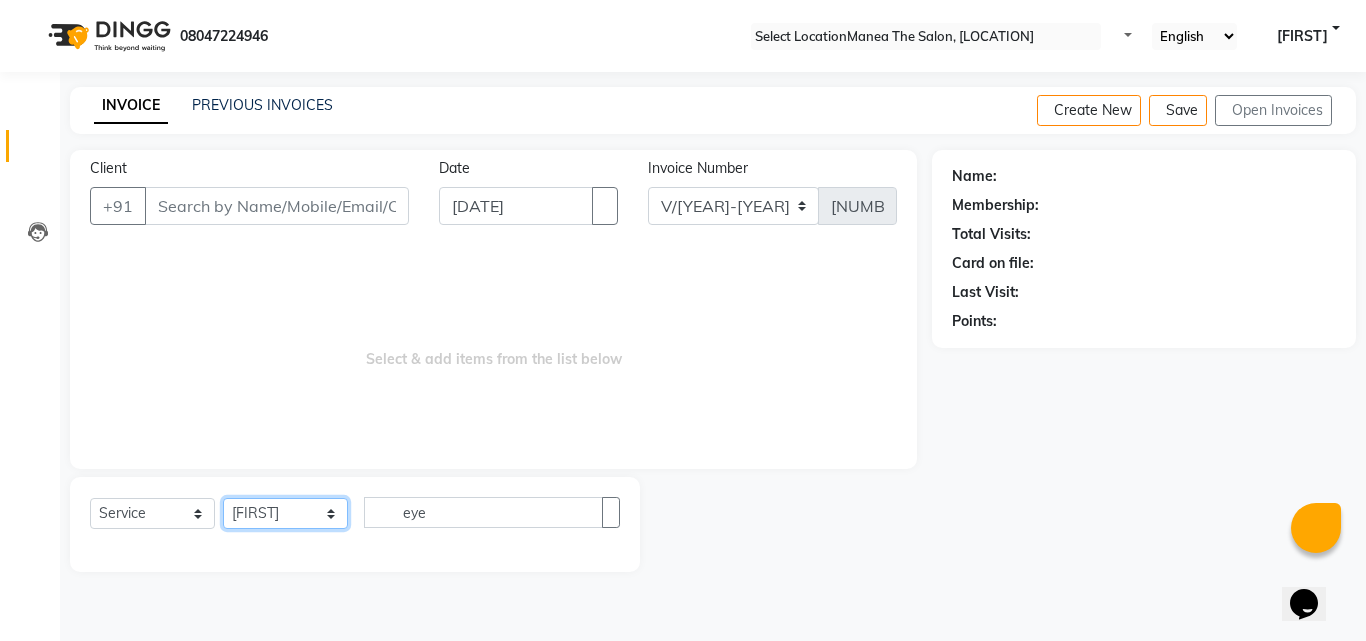 click on "Select Stylist [FIRST] [FIRST] [FIRST] Manager [FIRST] [FIRST] [FIRST] [FIRST] [FIRST]" at bounding box center [285, 513] 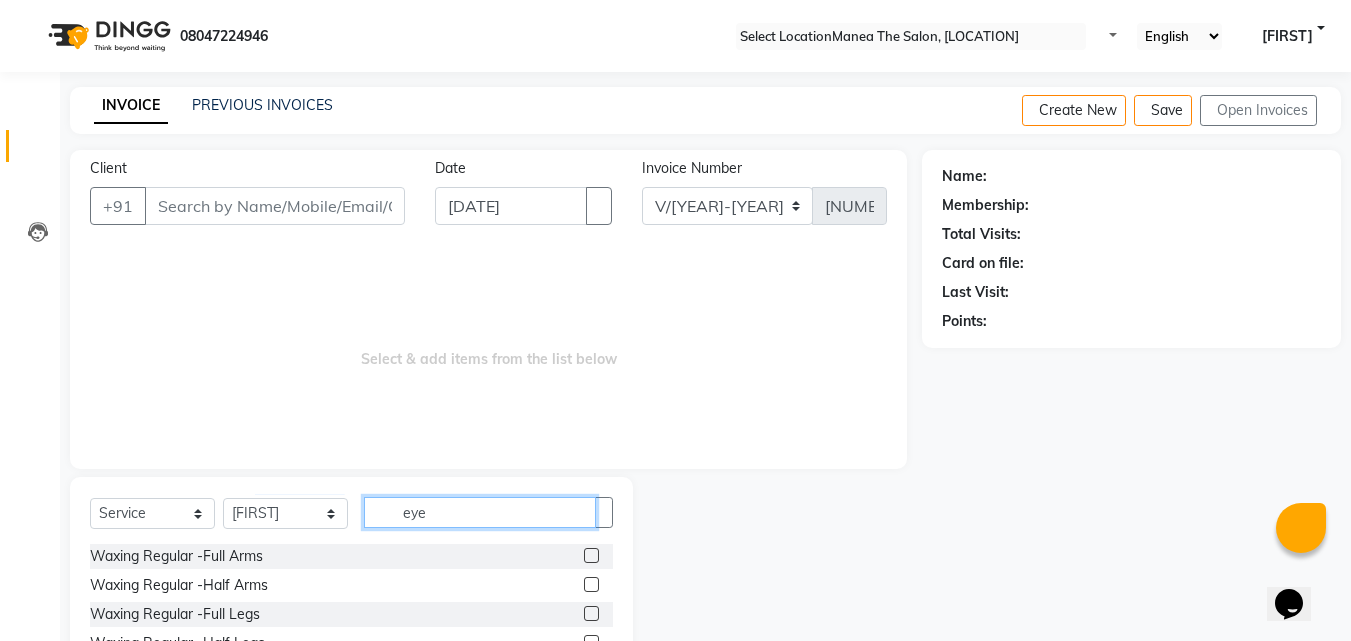 click on "eye" at bounding box center (480, 512) 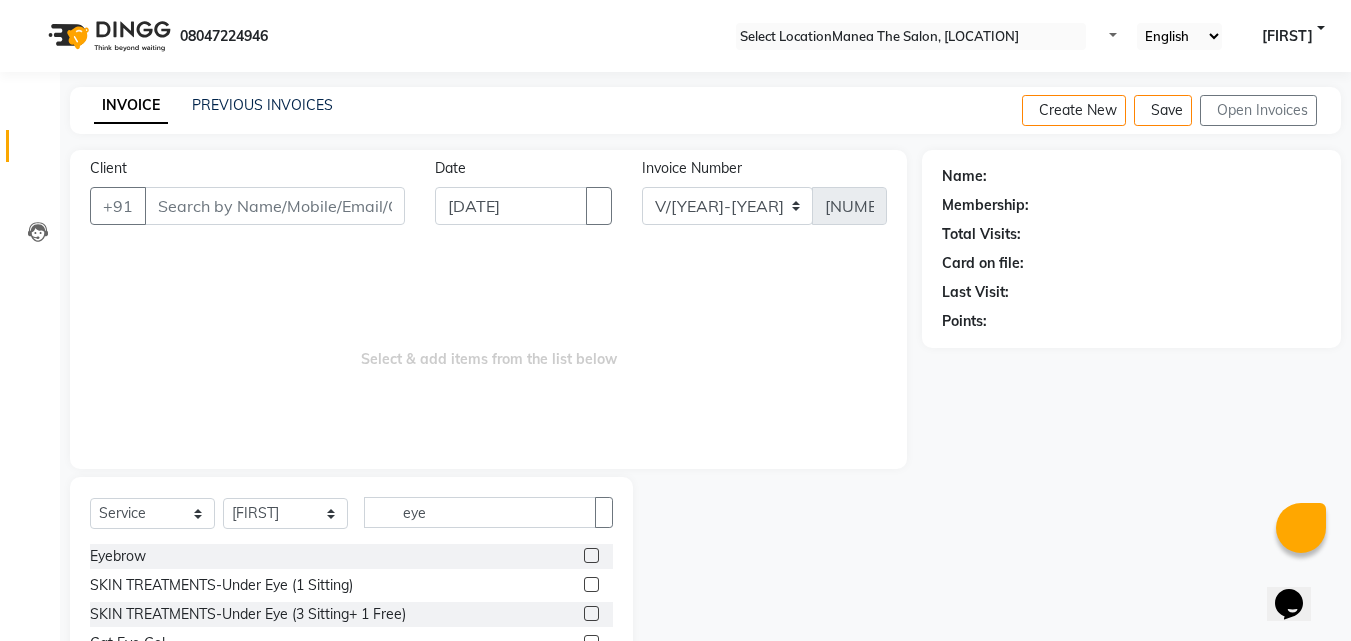 click at bounding box center [591, 555] 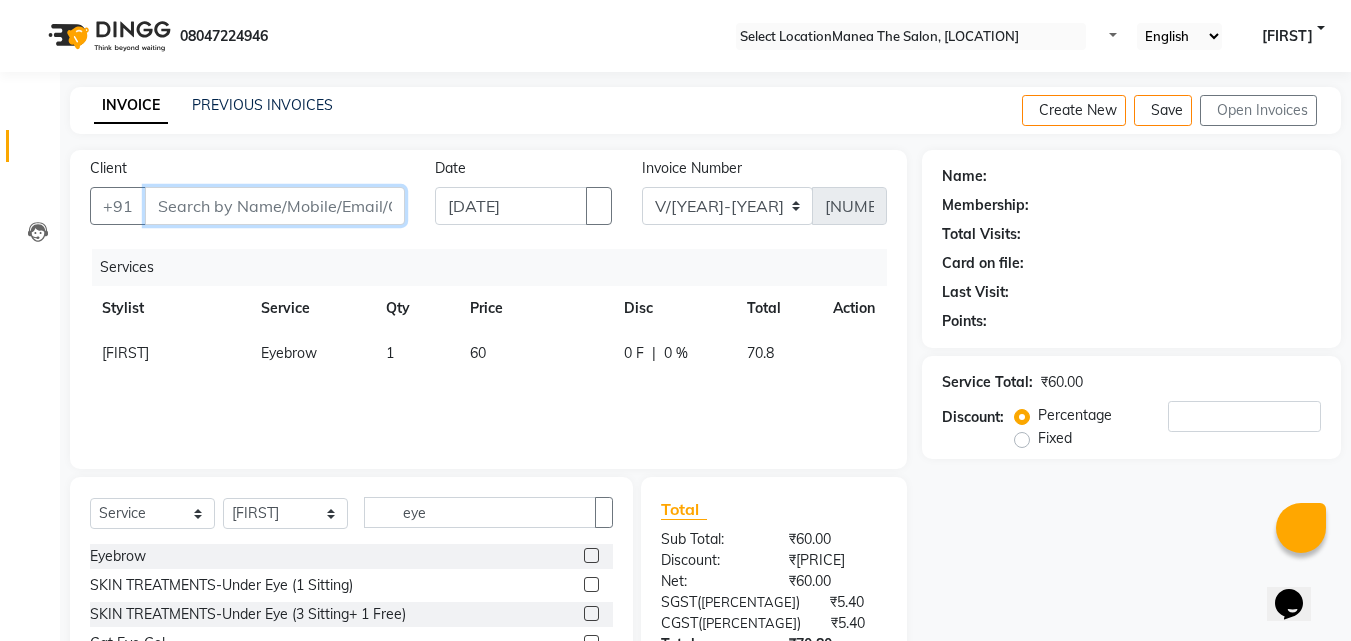 click on "Client" at bounding box center [275, 206] 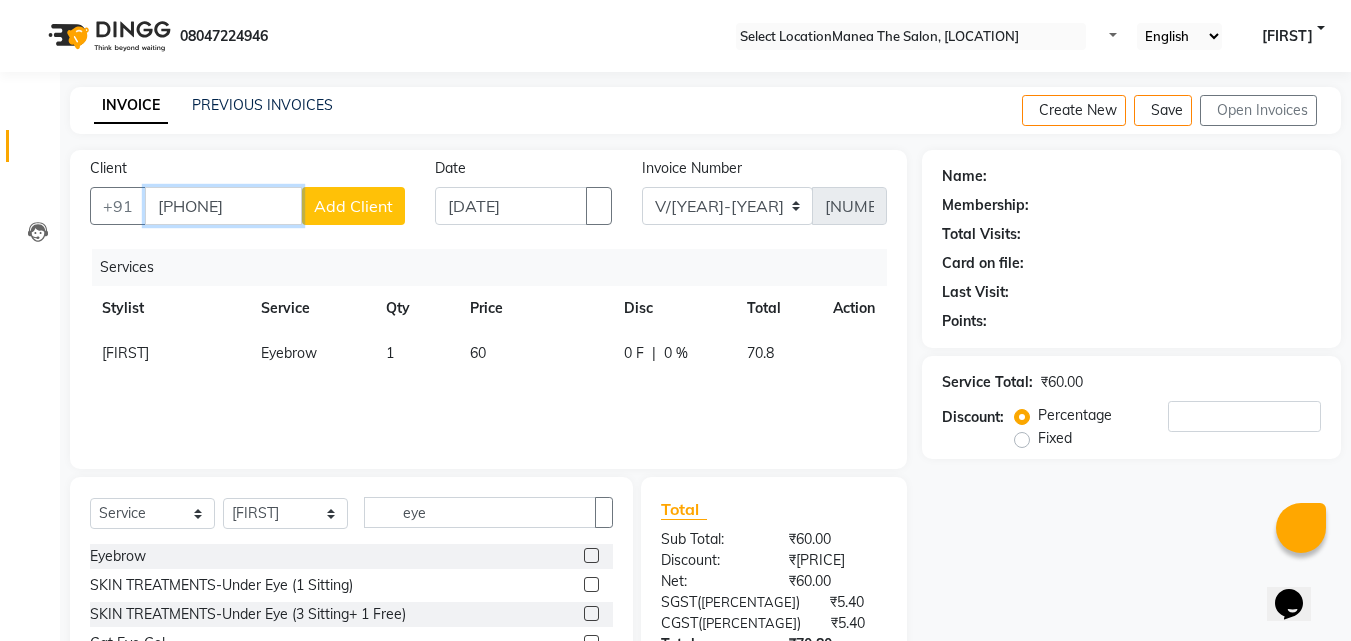 type on "[PHONE]" 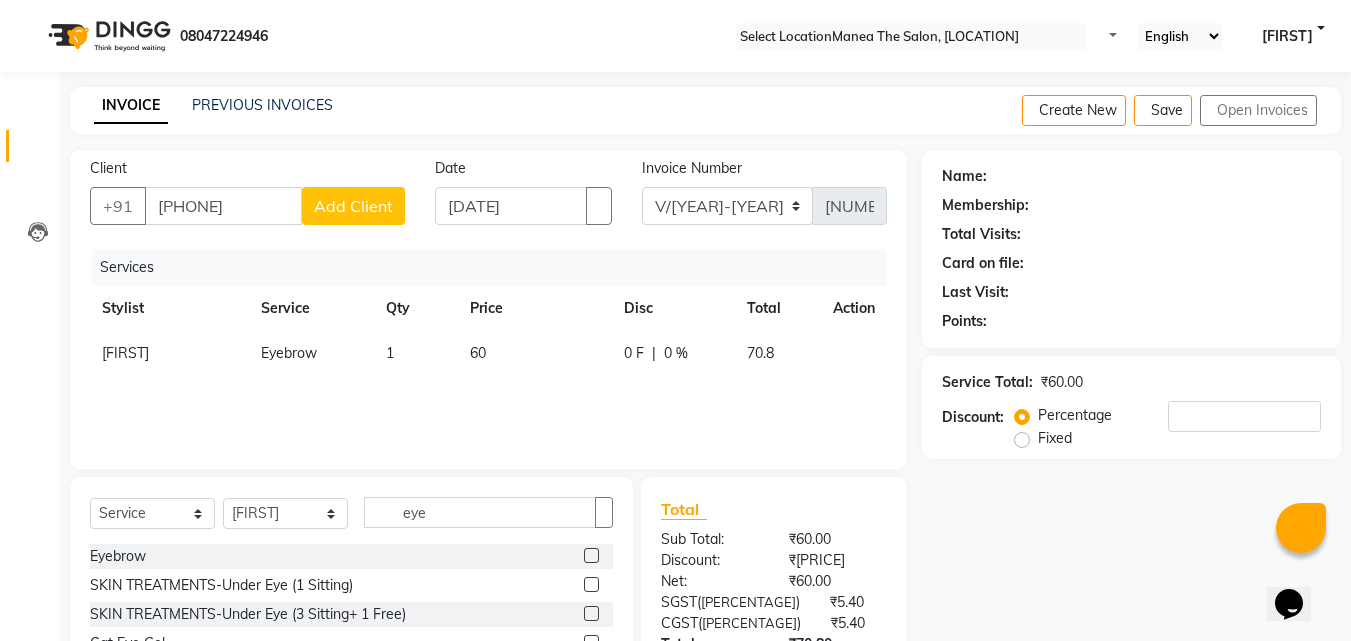 click on "Client +91 [PHONE] Add Client" at bounding box center (247, 199) 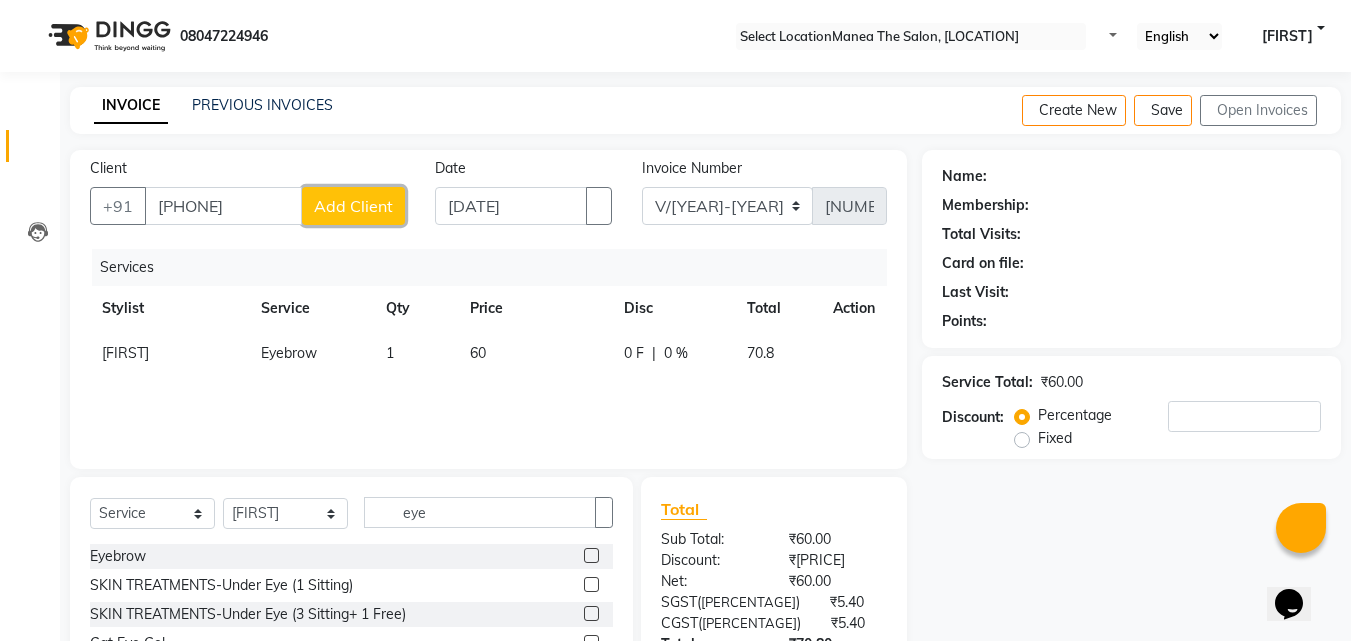 click on "Add Client" at bounding box center (353, 206) 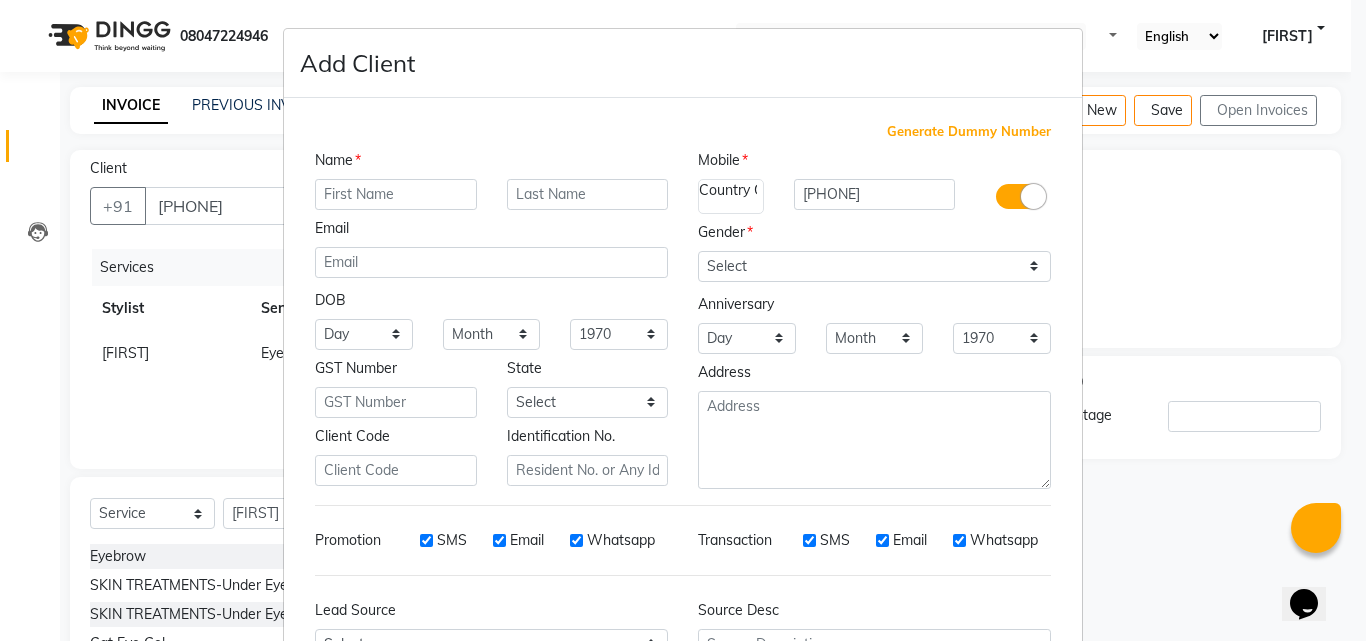 click at bounding box center [396, 194] 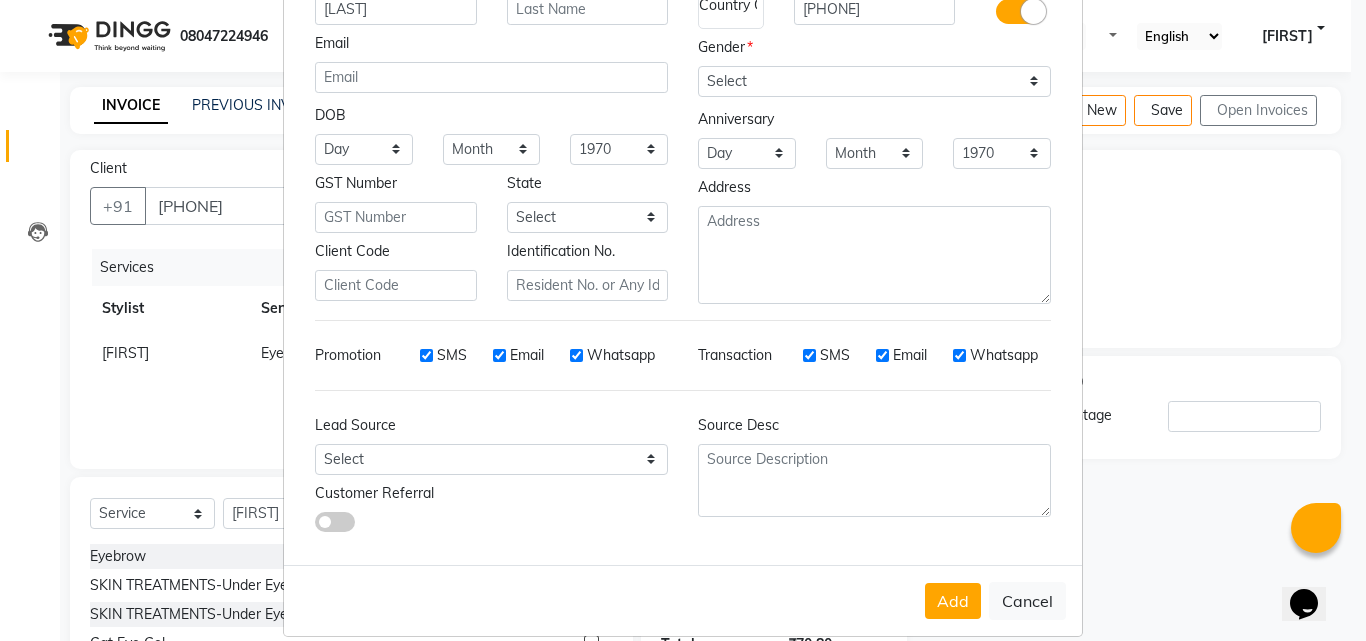 scroll, scrollTop: 208, scrollLeft: 0, axis: vertical 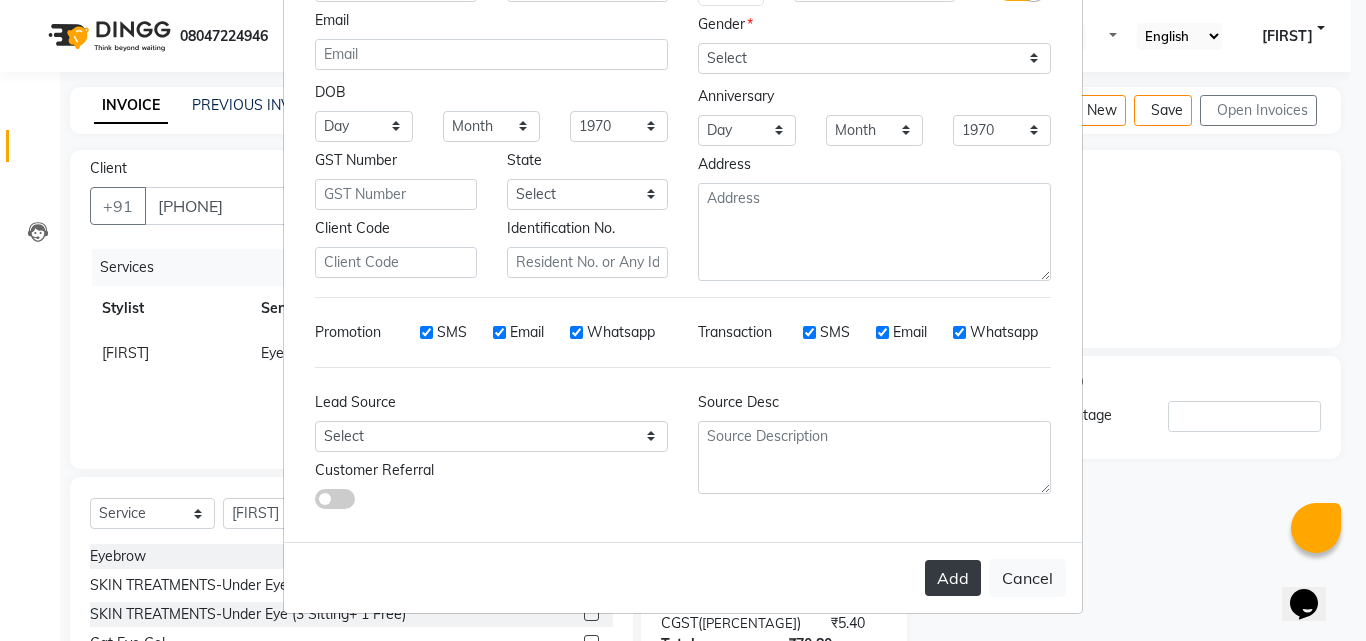 type on "[LAST]" 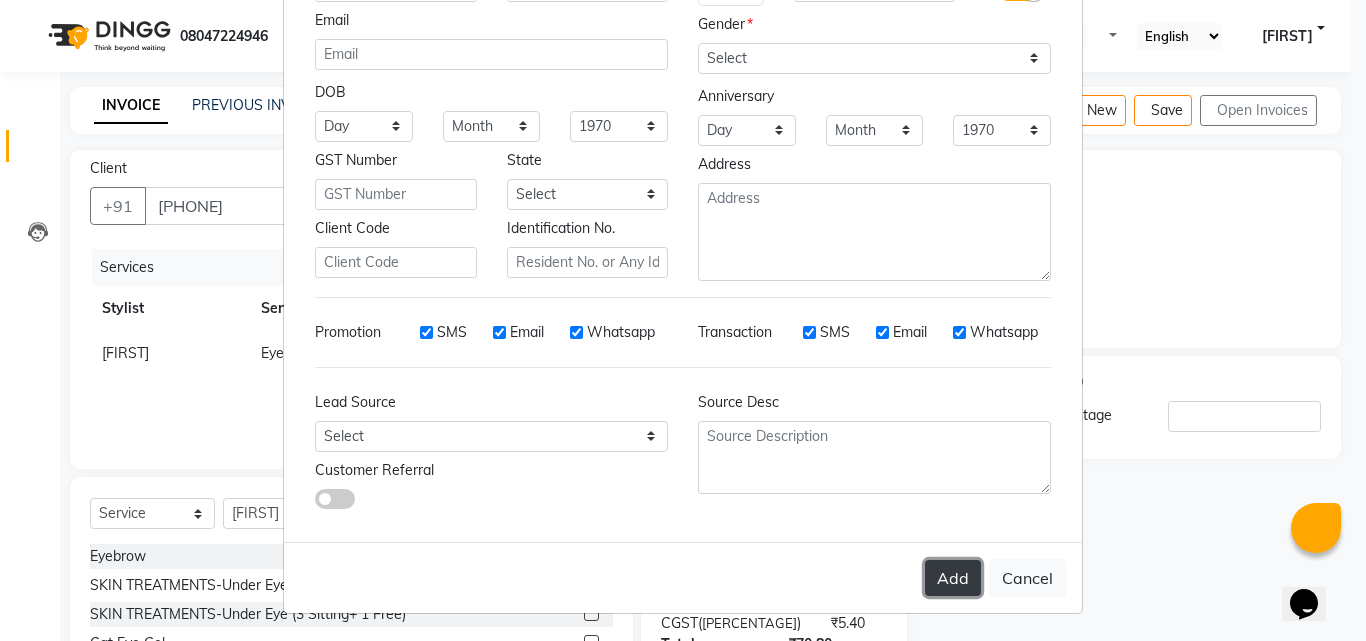 click on "Add" at bounding box center (953, 578) 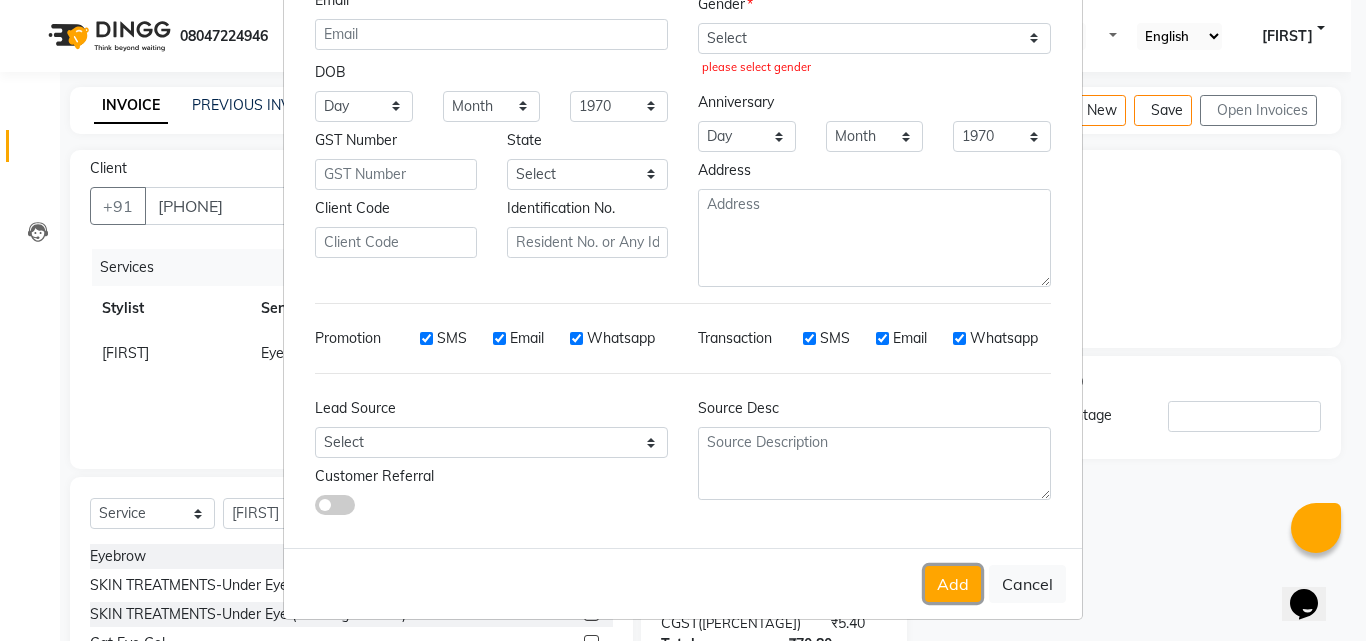 scroll, scrollTop: 234, scrollLeft: 0, axis: vertical 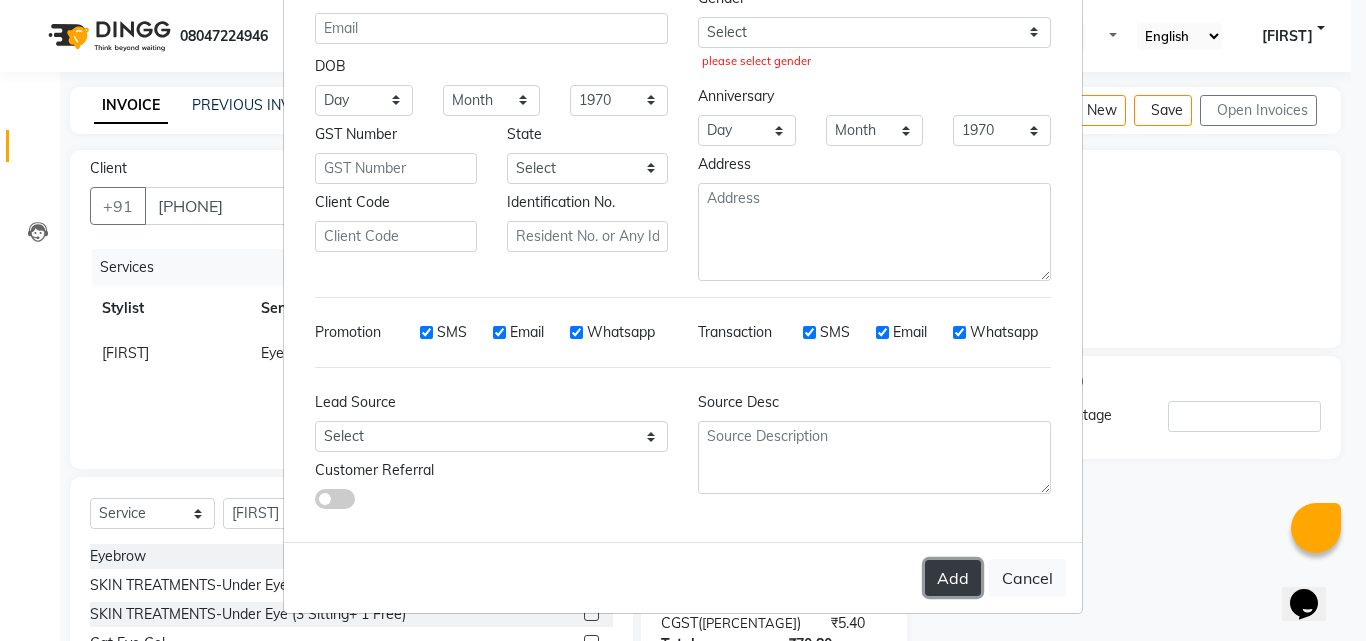 click on "Add" at bounding box center (953, 578) 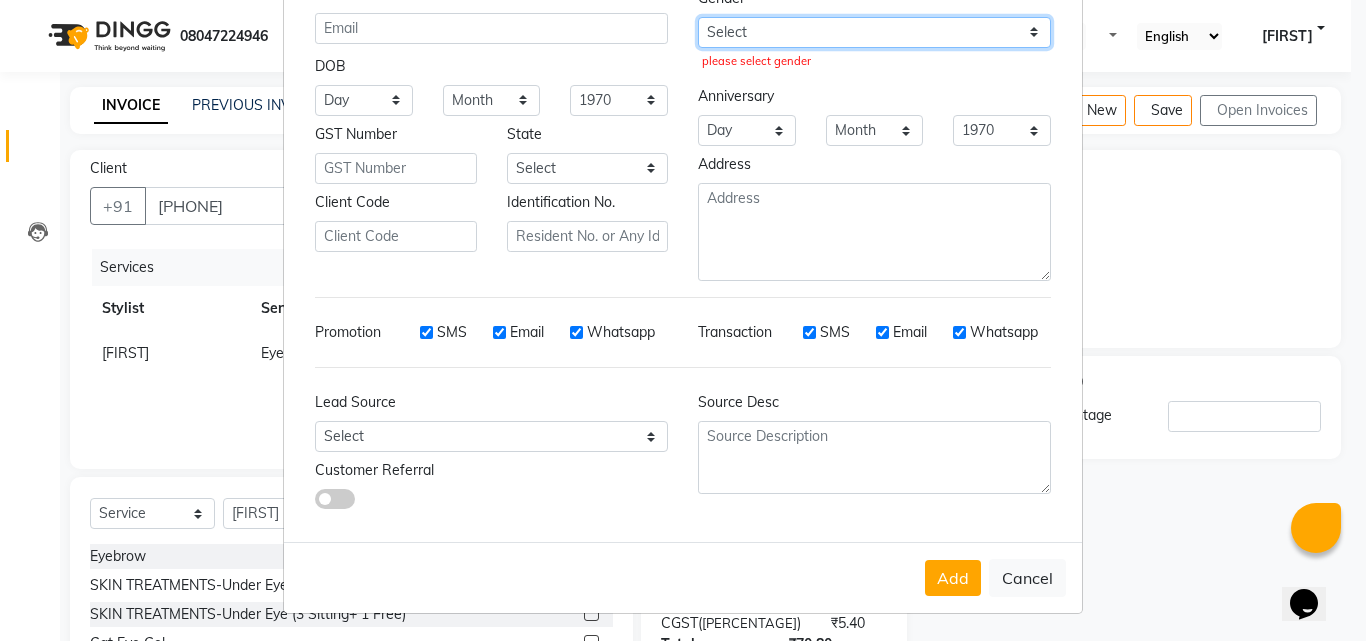 click on "Select Male Female Other Prefer Not To Say" at bounding box center (874, 32) 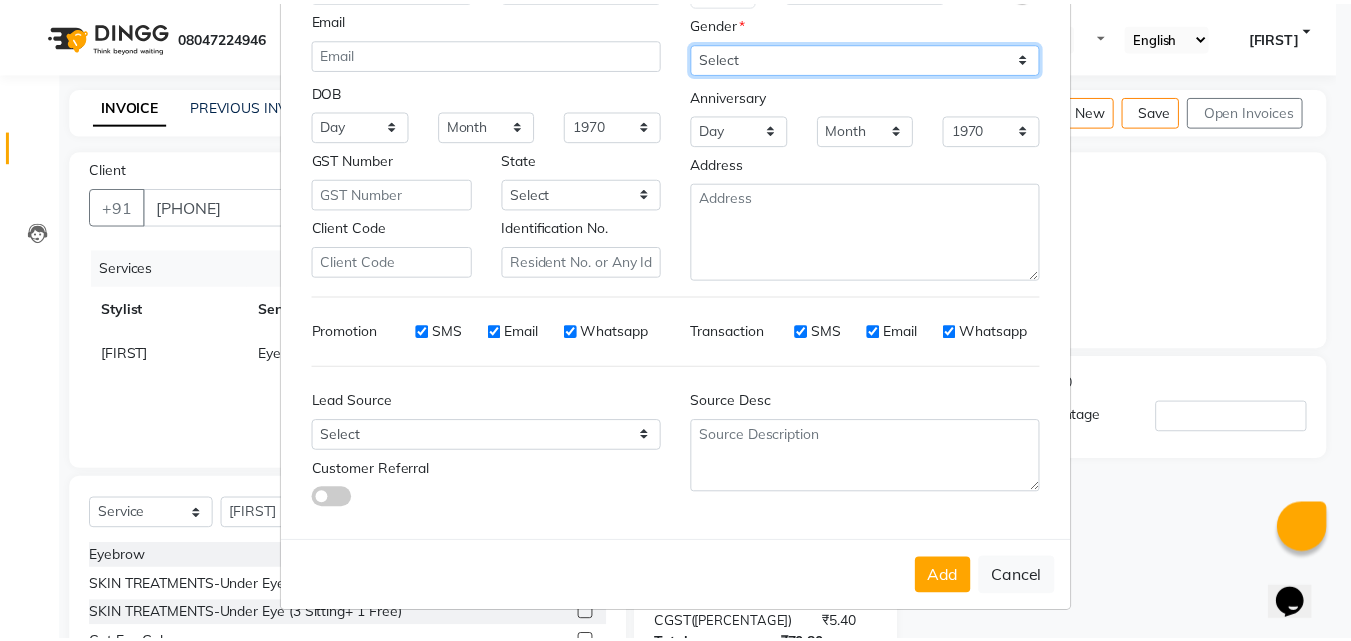 scroll, scrollTop: 208, scrollLeft: 0, axis: vertical 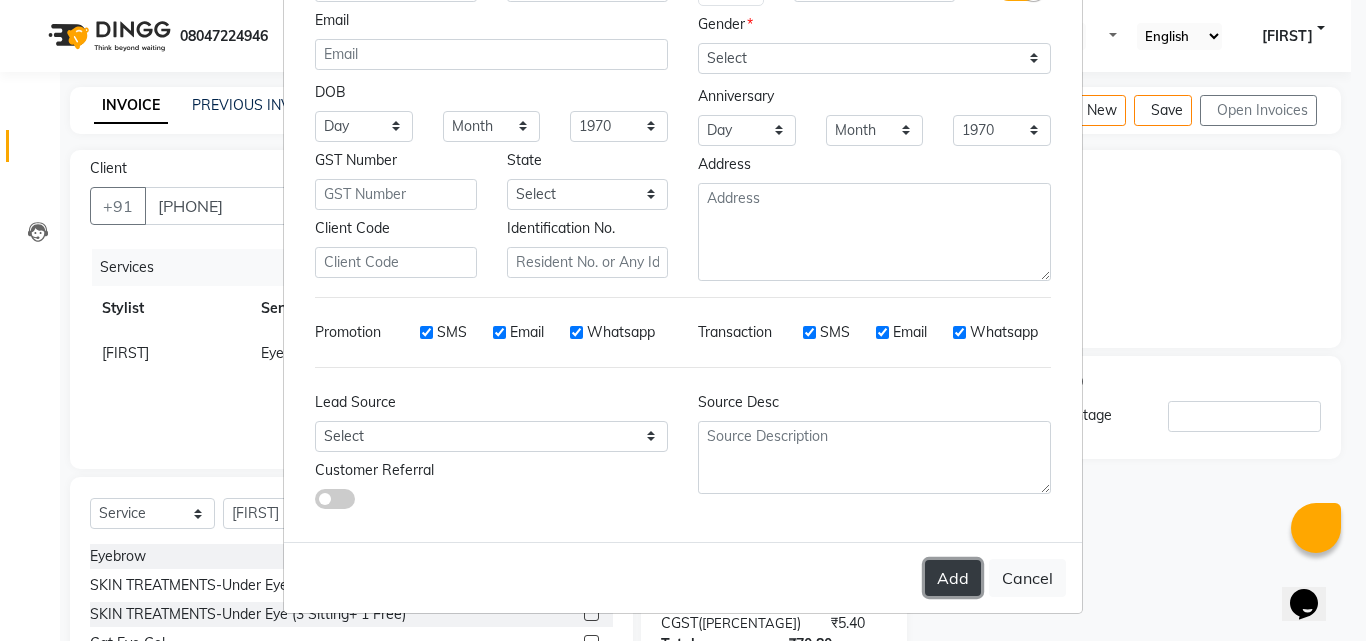 click on "Add" at bounding box center [953, 578] 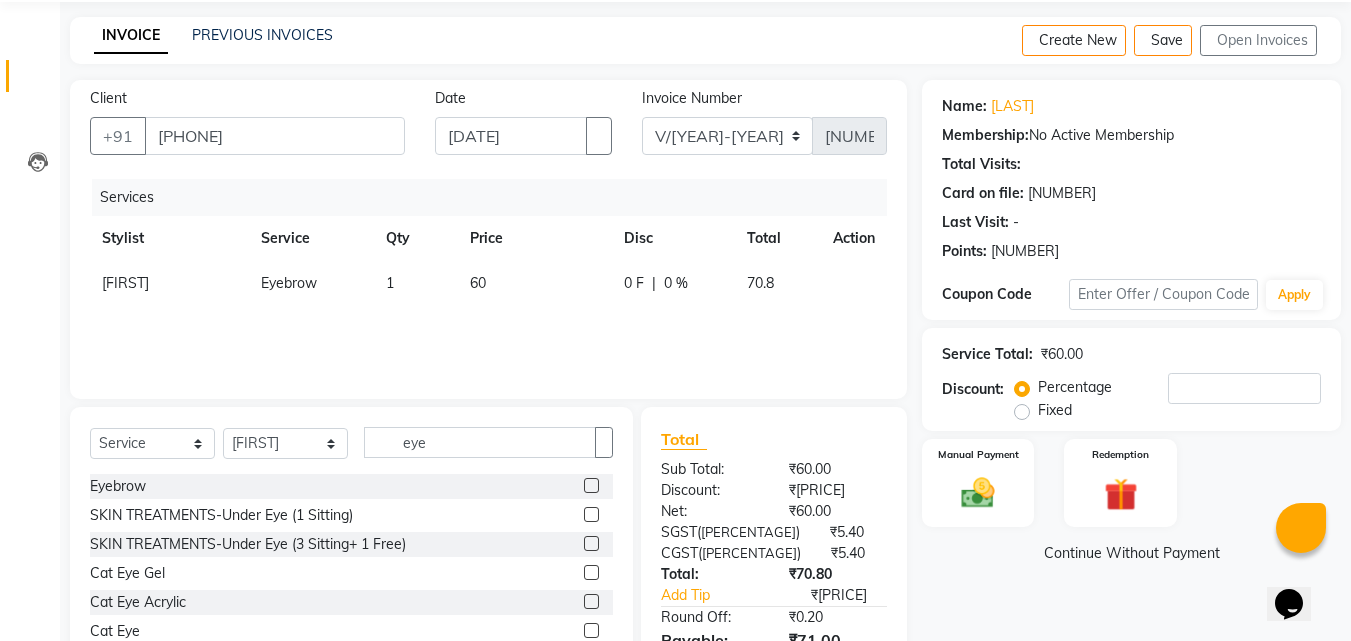 scroll, scrollTop: 180, scrollLeft: 0, axis: vertical 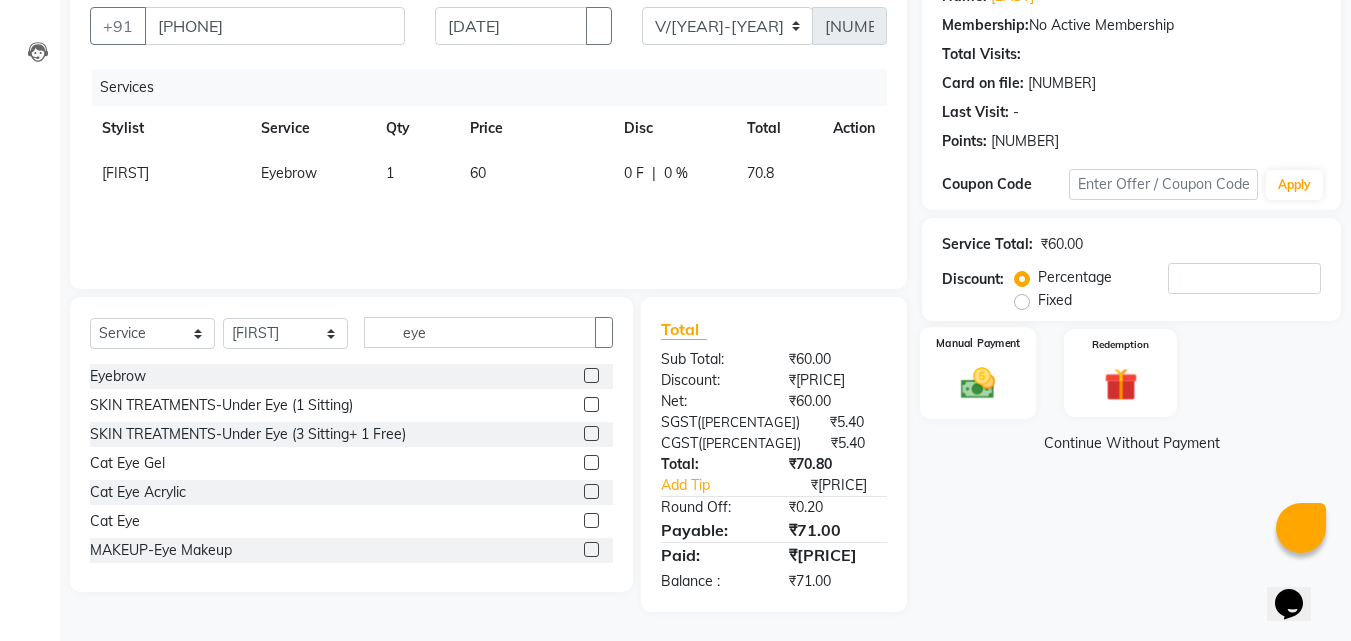 click at bounding box center [978, 383] 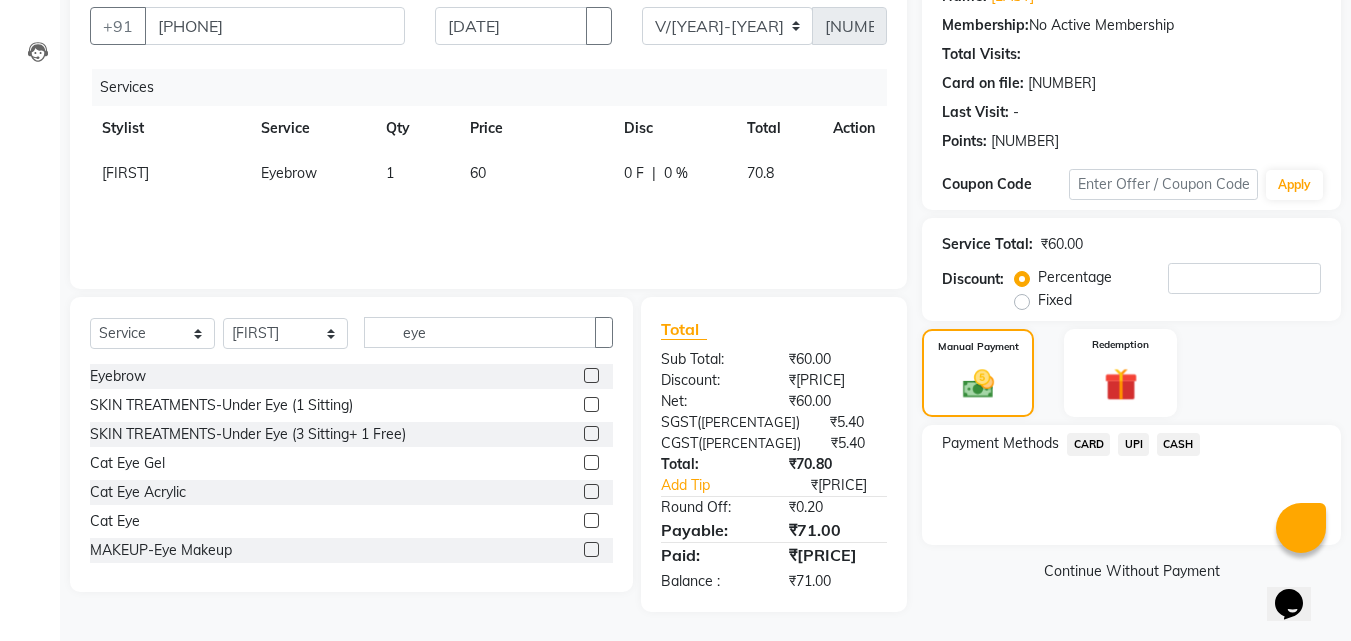 click on "UPI" at bounding box center [1088, 444] 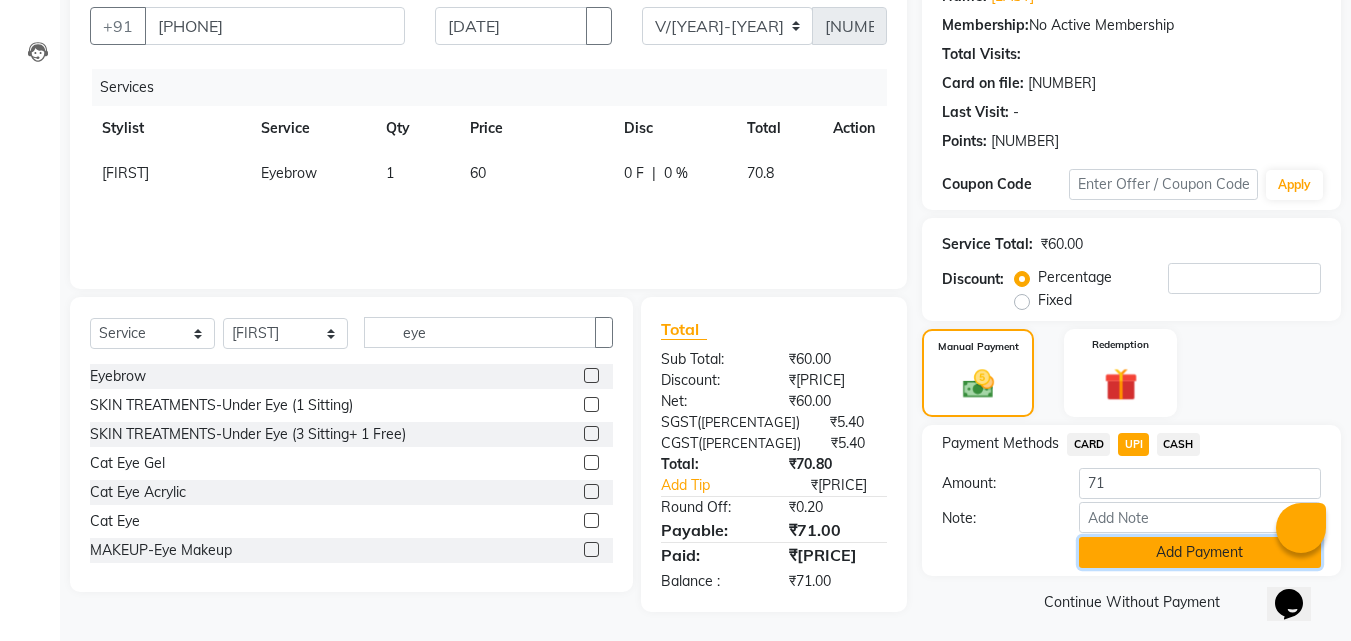 click on "Add Payment" at bounding box center [1200, 552] 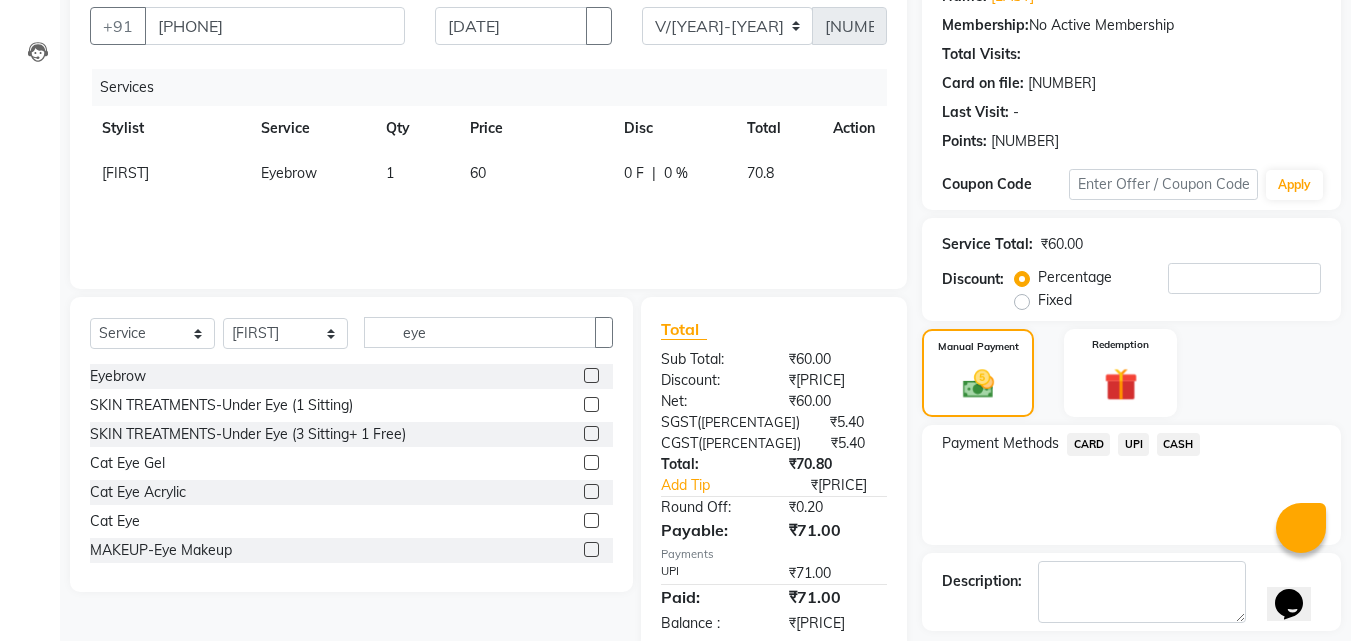 scroll, scrollTop: 275, scrollLeft: 0, axis: vertical 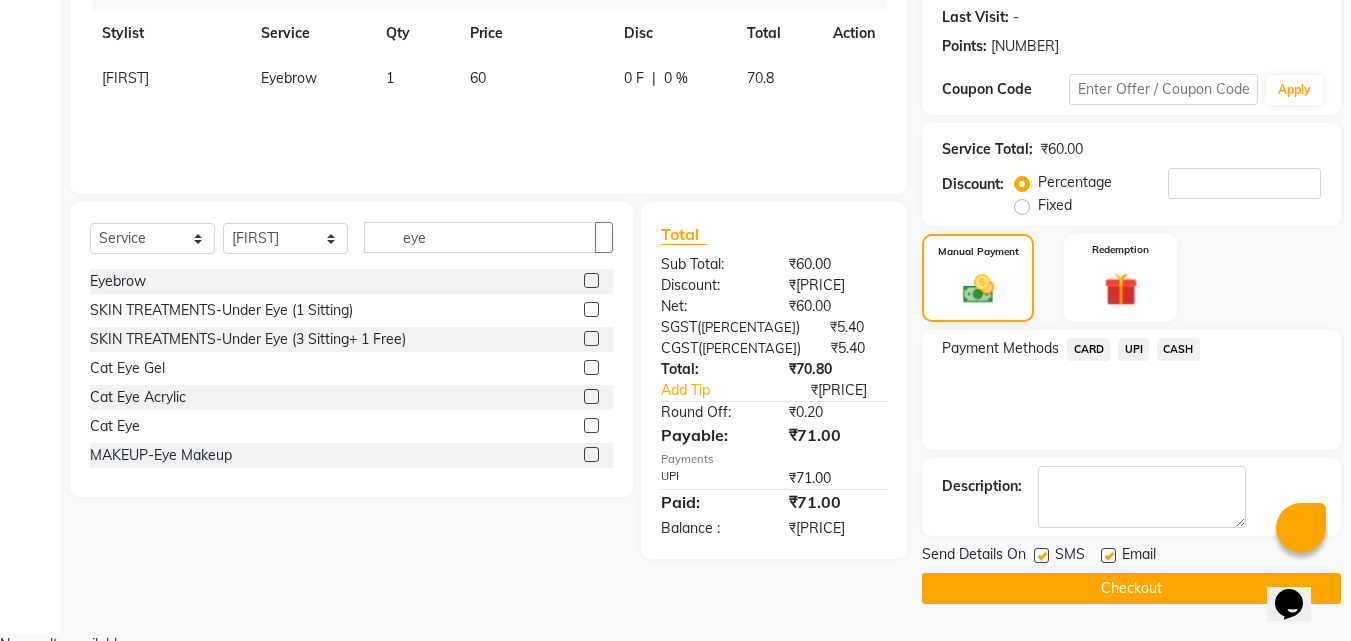 click at bounding box center (1108, 555) 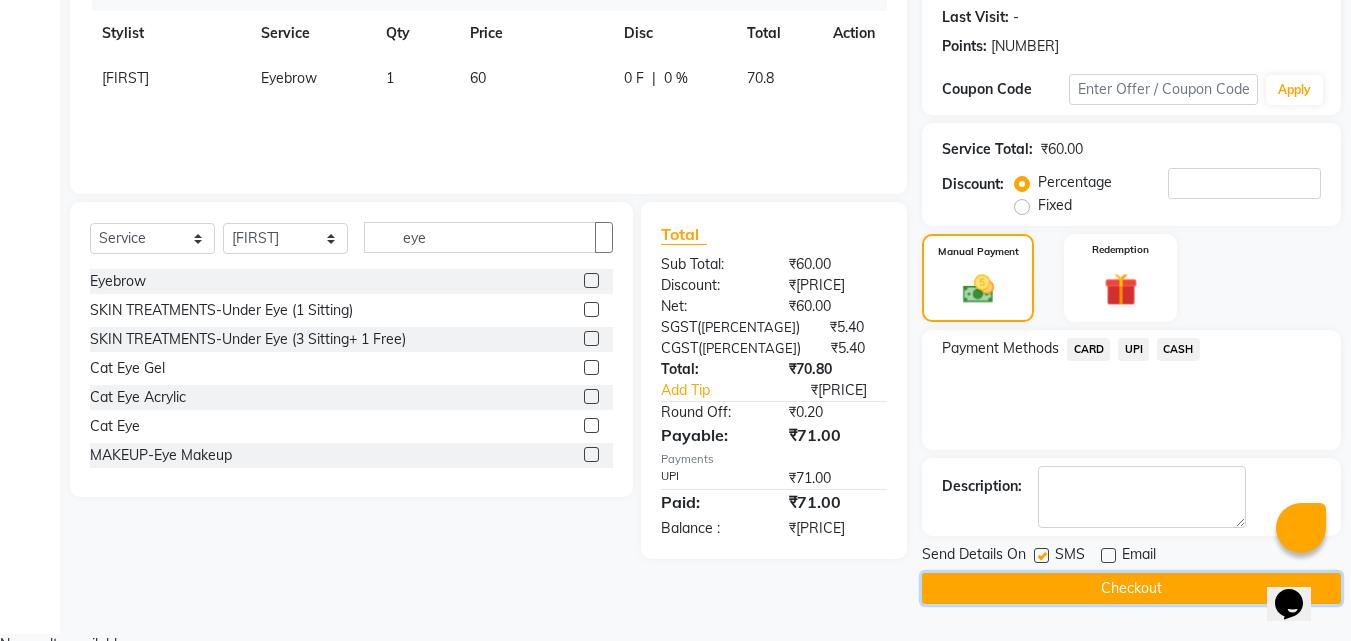 drag, startPoint x: 1108, startPoint y: 584, endPoint x: 1121, endPoint y: 421, distance: 163.51758 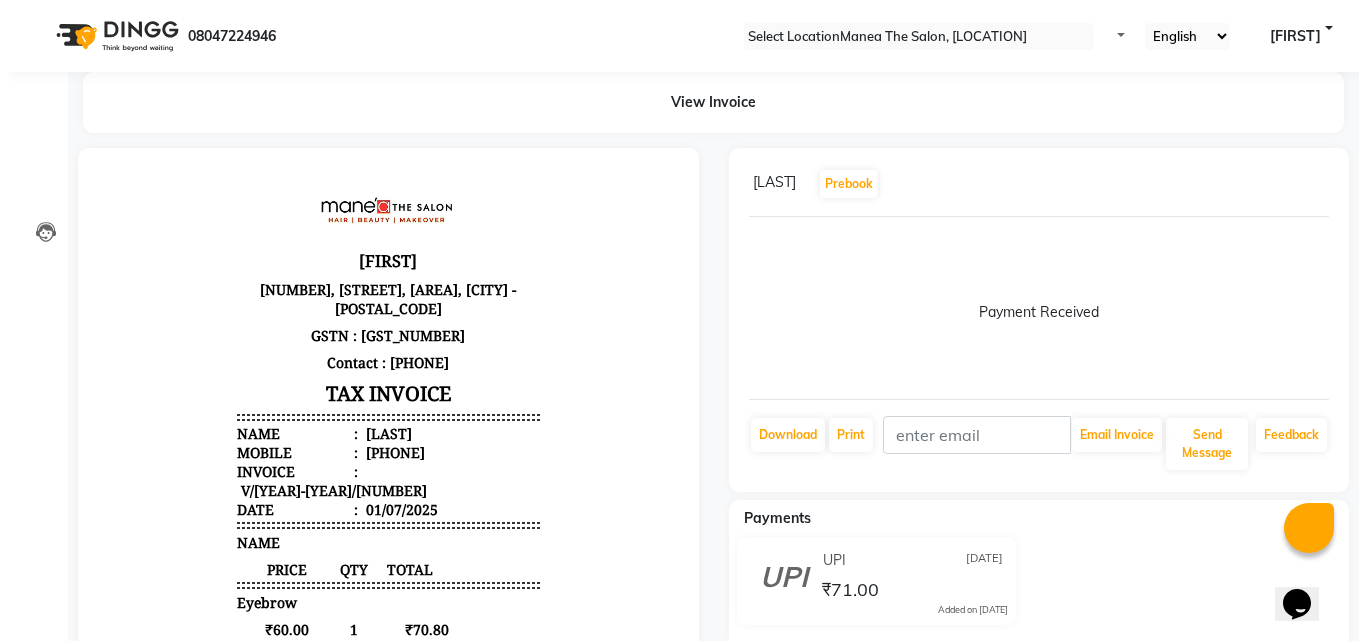 scroll, scrollTop: 0, scrollLeft: 0, axis: both 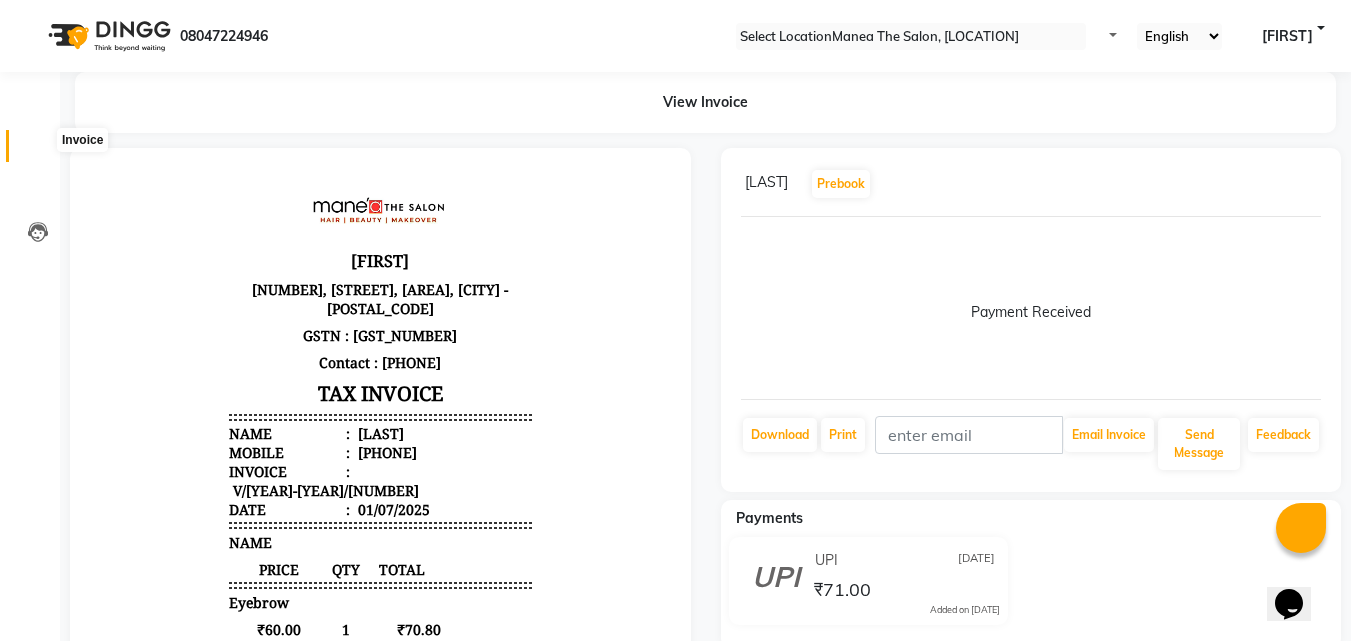 click at bounding box center (38, 151) 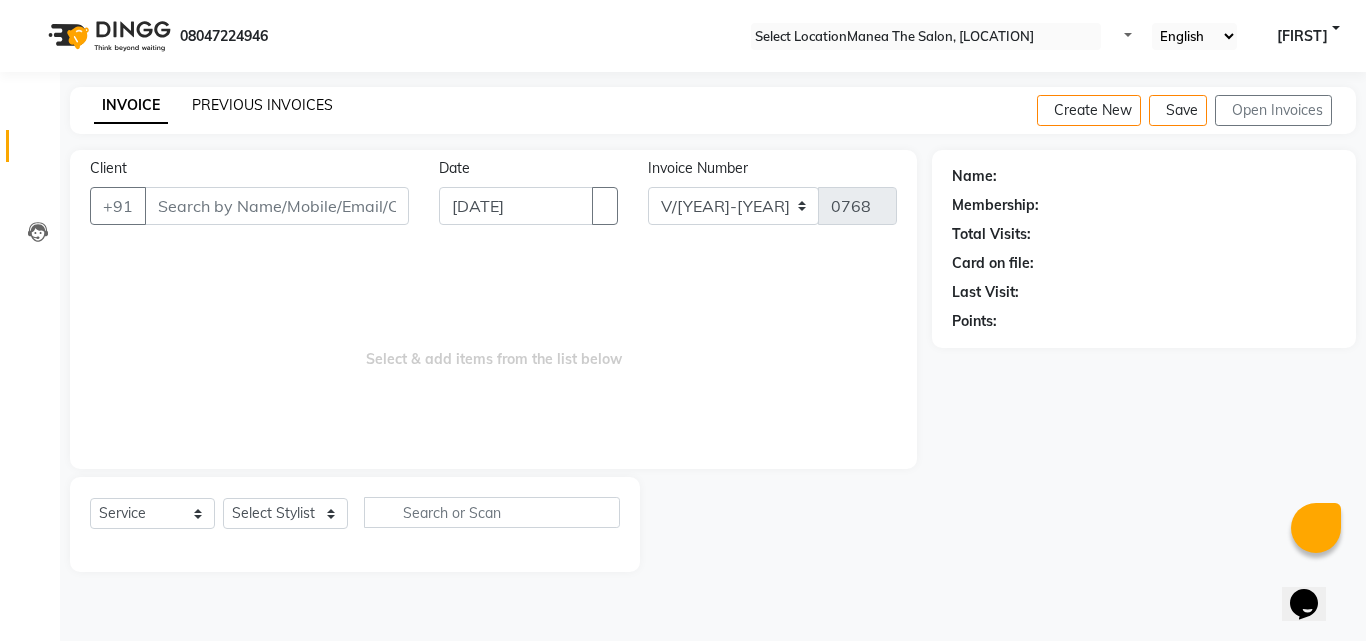 click on "PREVIOUS INVOICES" at bounding box center (262, 105) 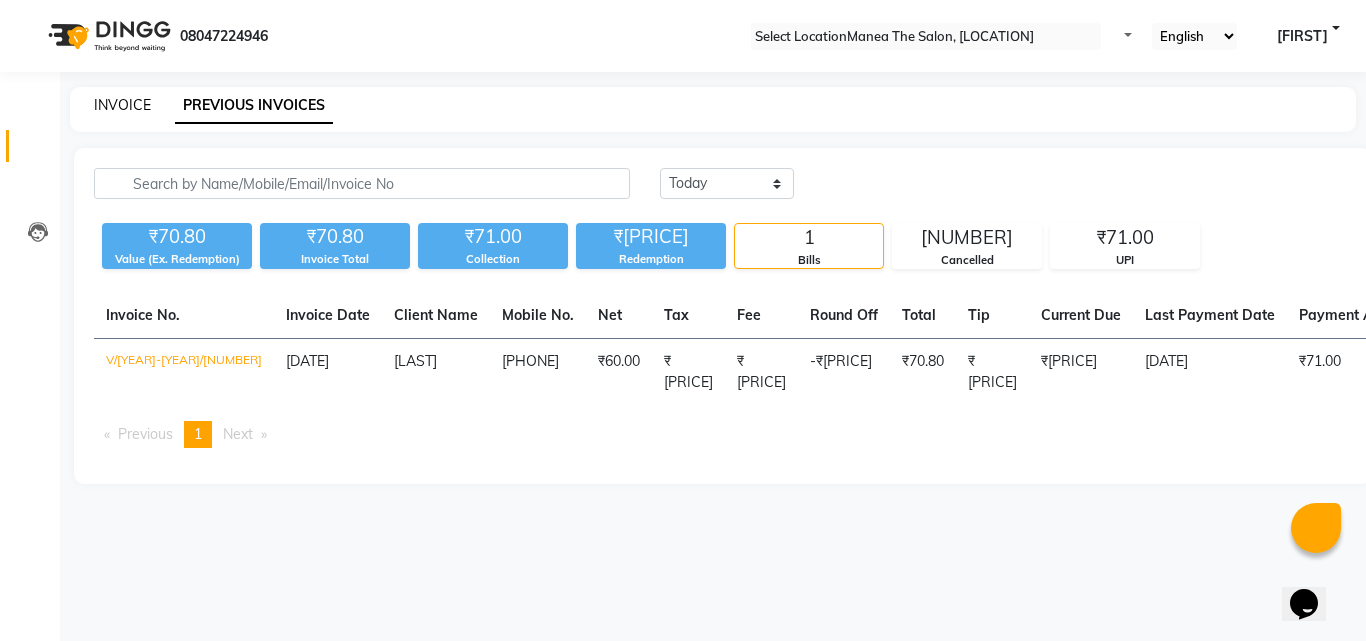 click on "INVOICE" at bounding box center (122, 105) 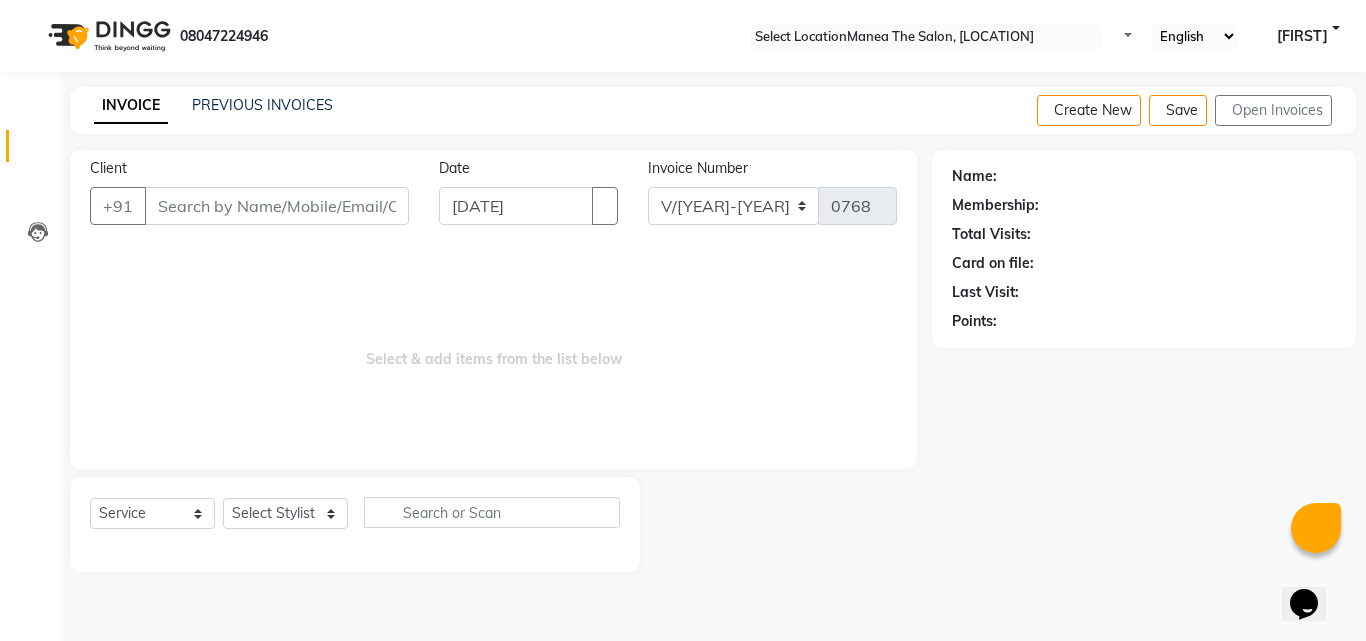 click on "Client" at bounding box center (277, 206) 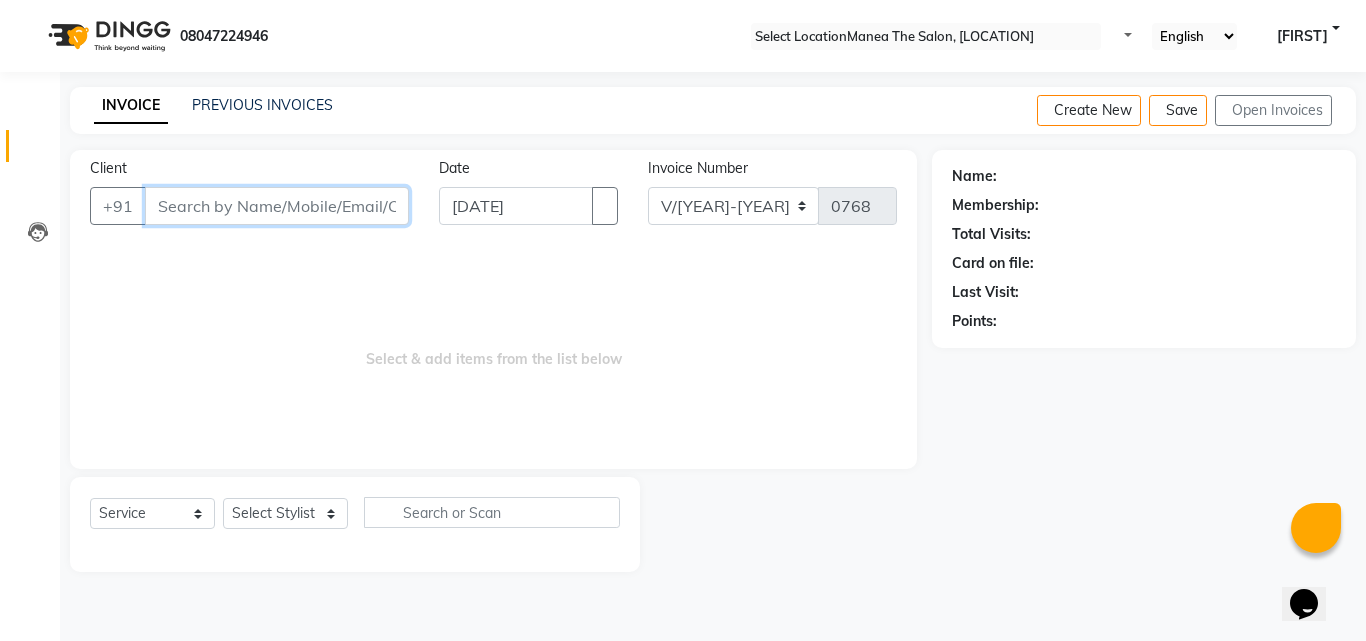 click on "Client" at bounding box center (277, 206) 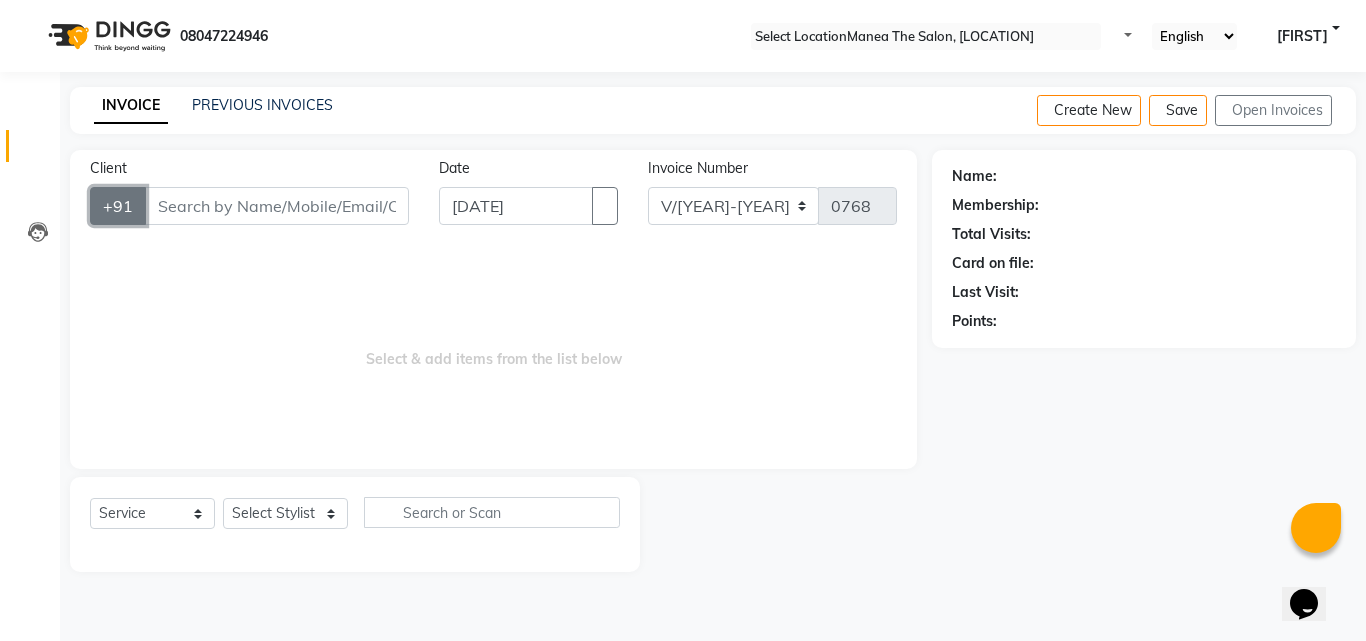 drag, startPoint x: 106, startPoint y: 202, endPoint x: 163, endPoint y: 194, distance: 57.558666 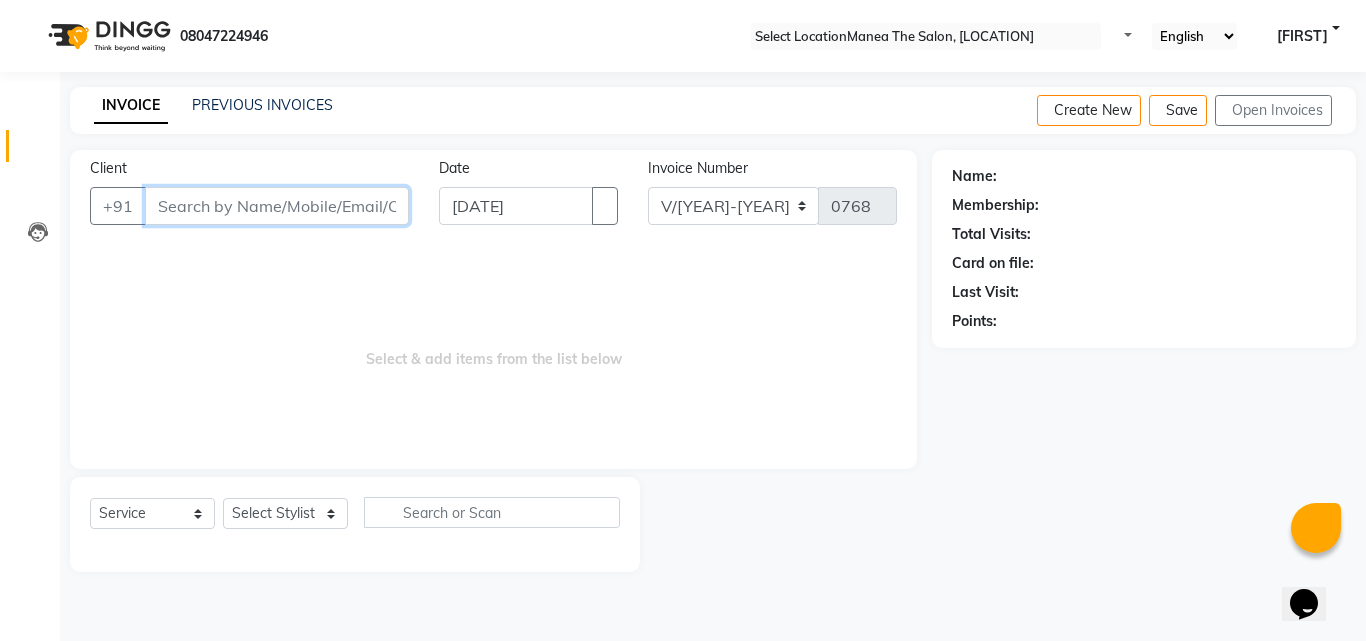 click on "Client" at bounding box center (277, 206) 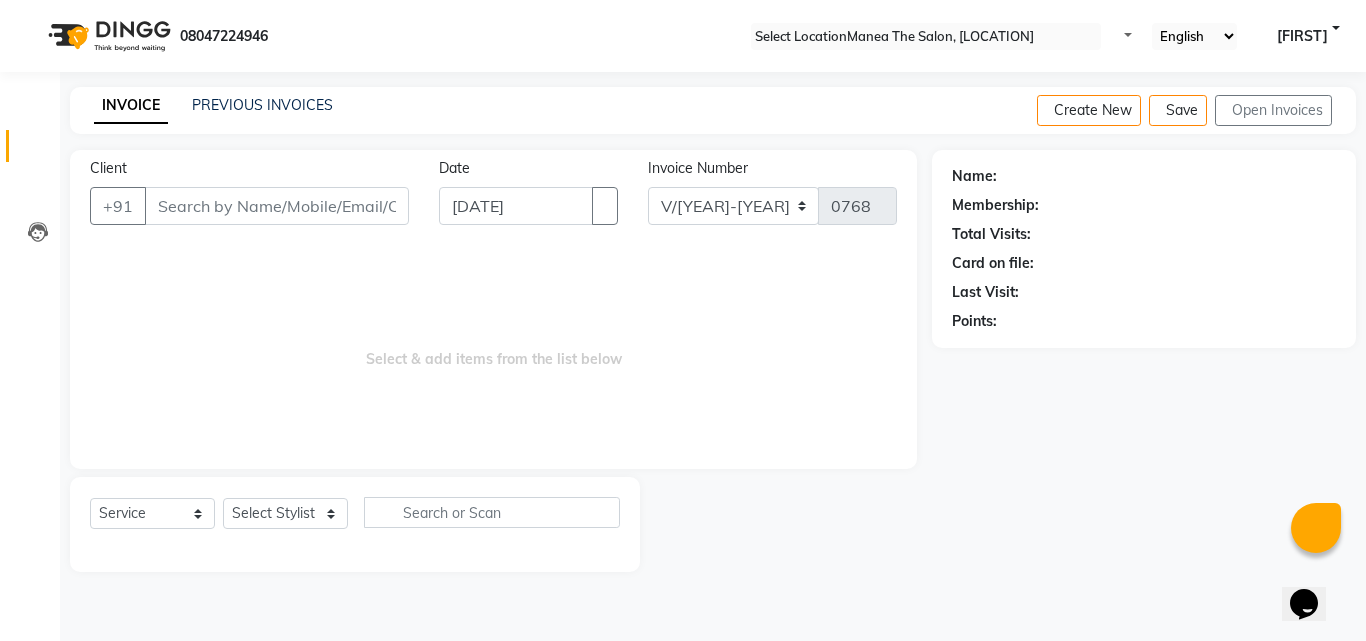 drag, startPoint x: 1101, startPoint y: 502, endPoint x: 255, endPoint y: 279, distance: 874.89716 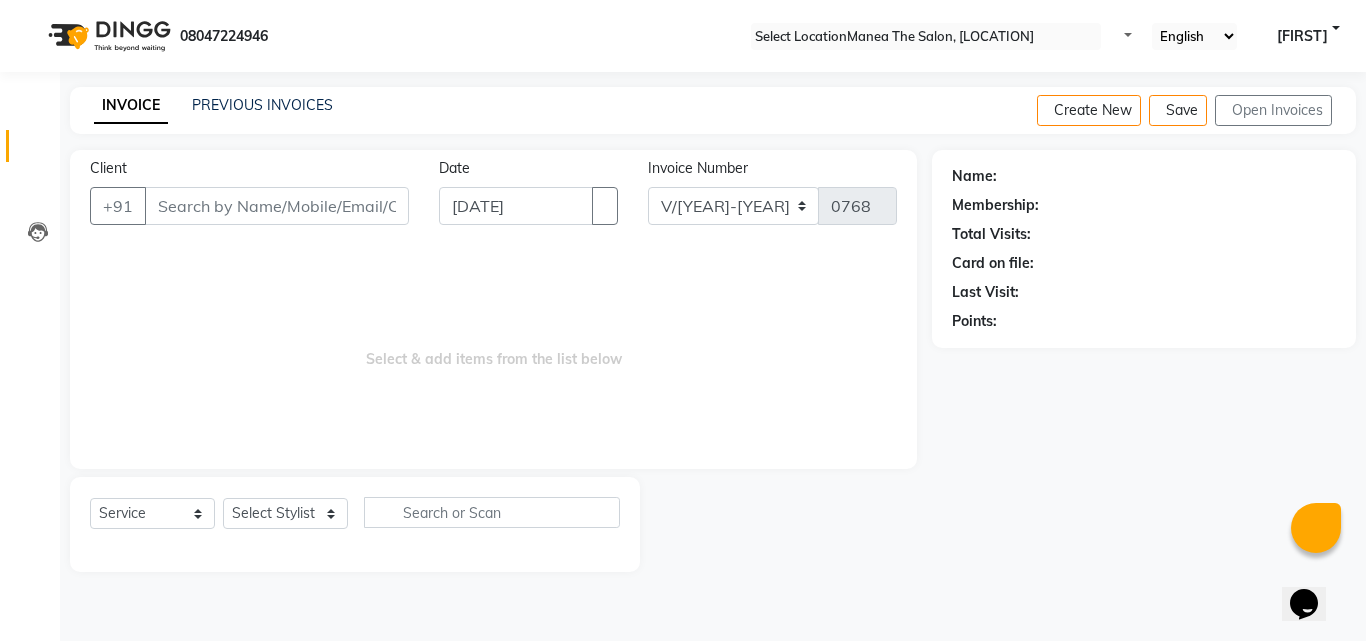 click on "Select & add items from the list below" at bounding box center [493, 349] 